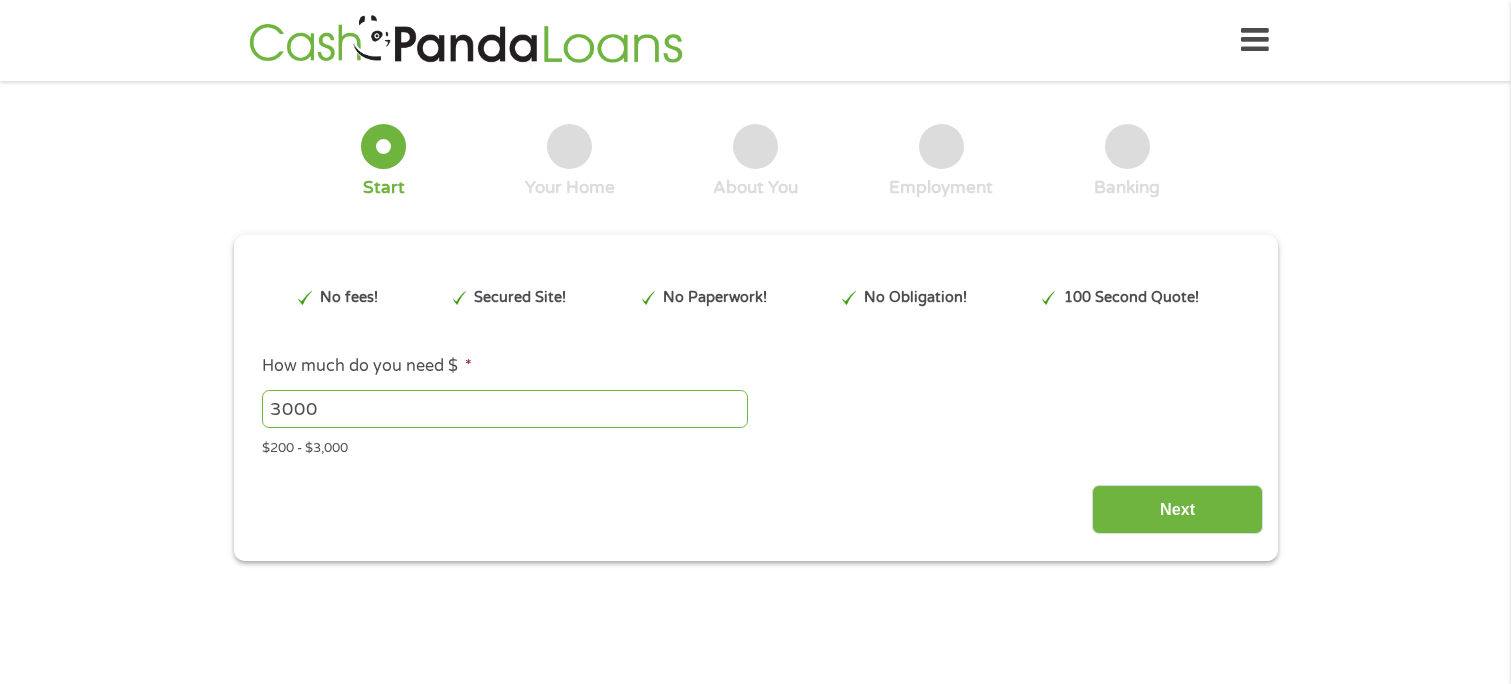 scroll, scrollTop: 0, scrollLeft: 0, axis: both 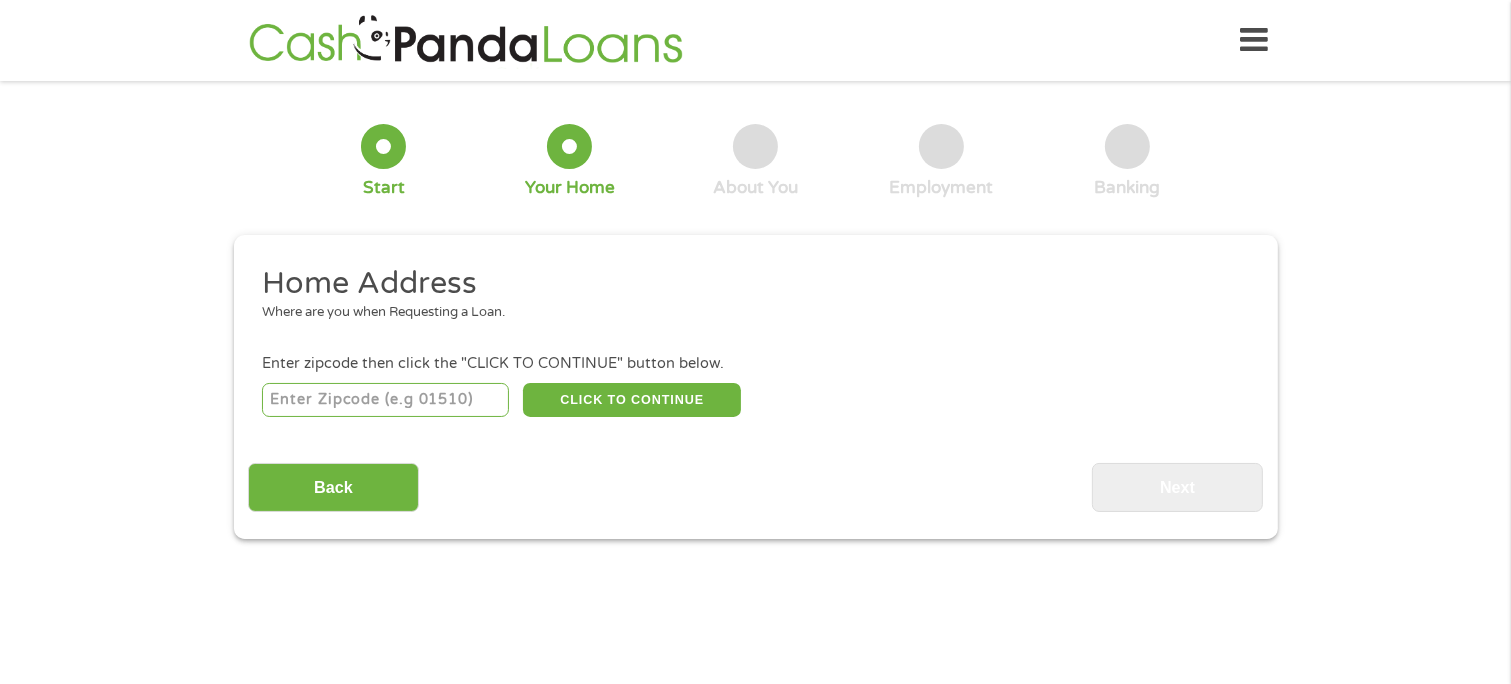 click at bounding box center [385, 400] 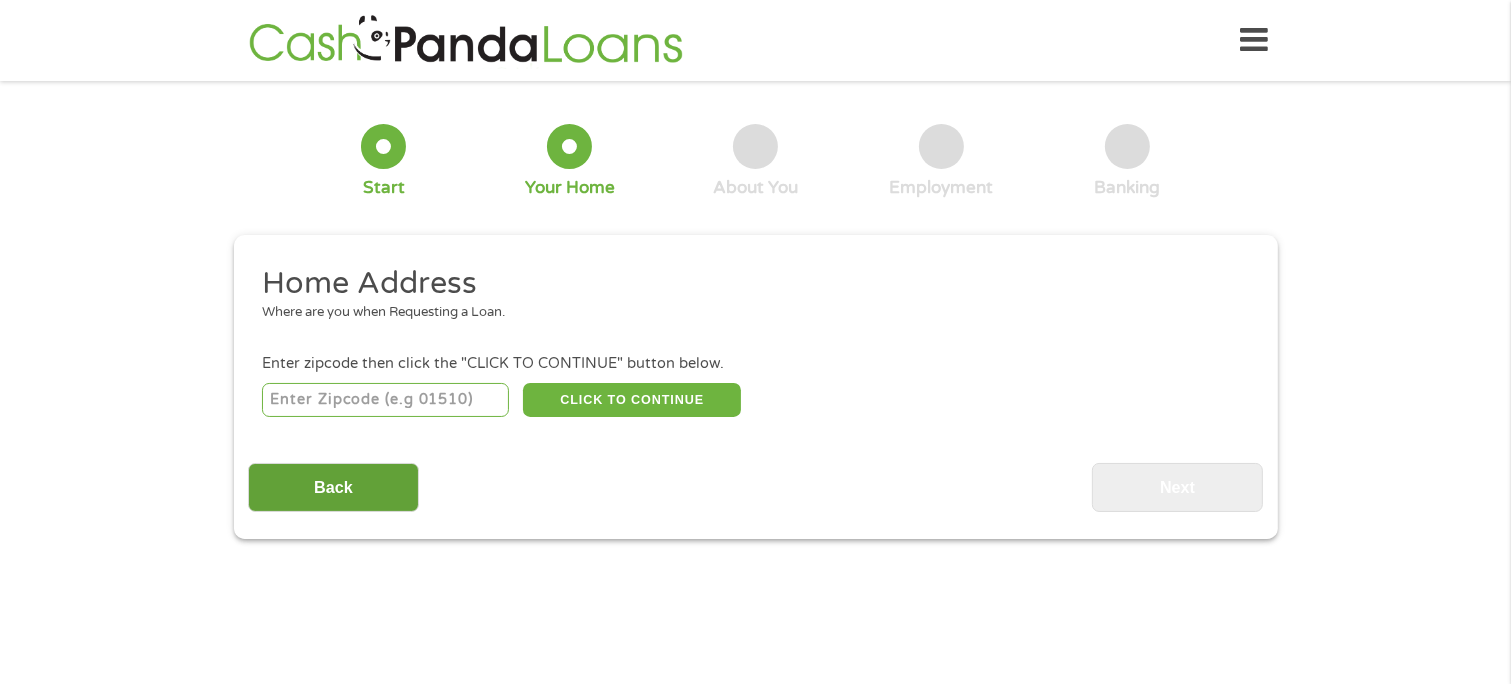 click on "Back" at bounding box center [333, 487] 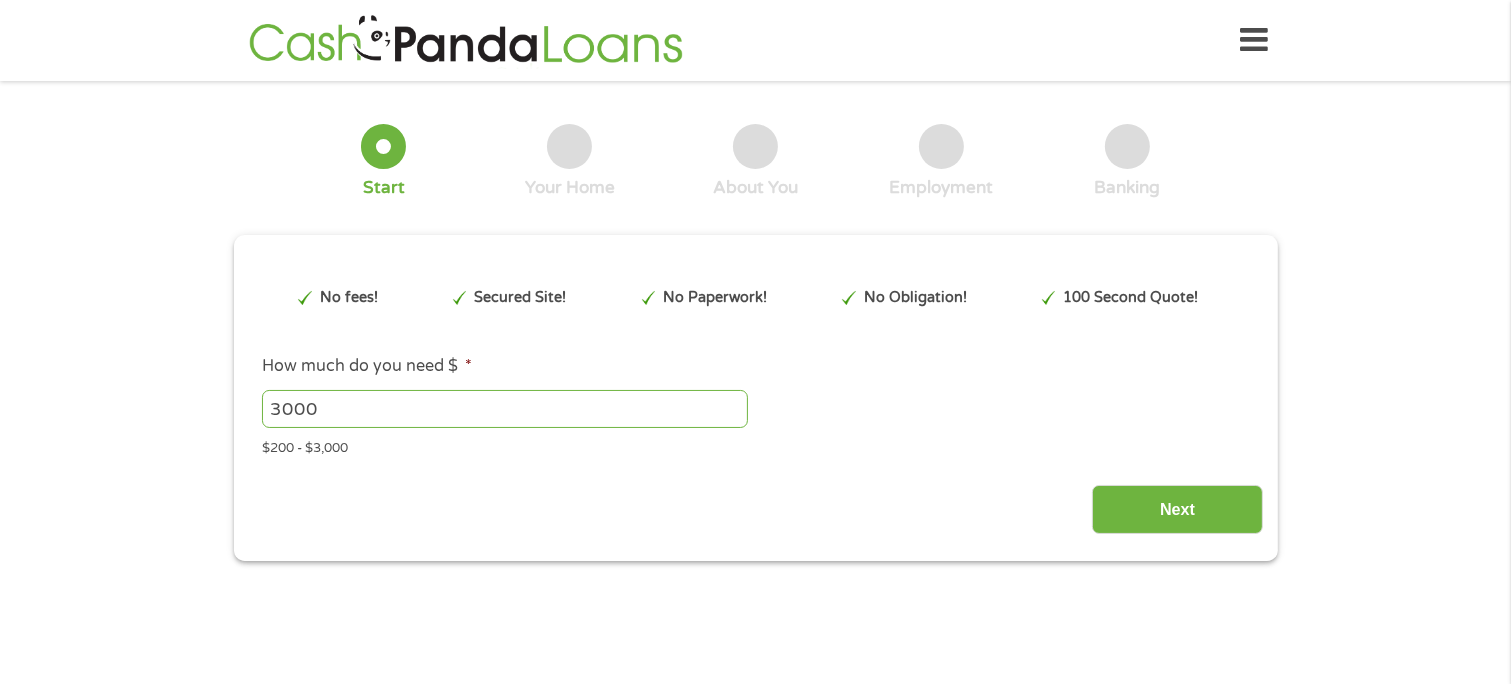click on "3000" at bounding box center [505, 409] 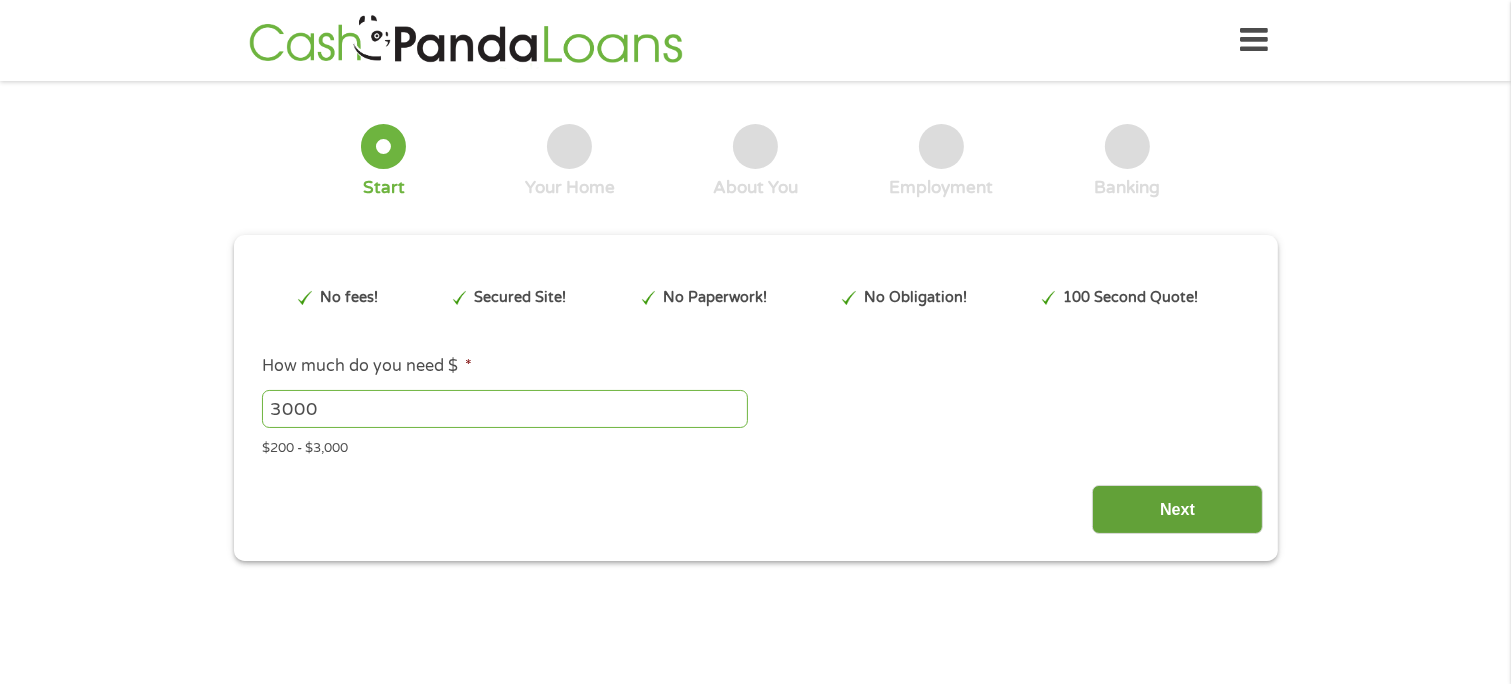 click on "Next" at bounding box center (1177, 509) 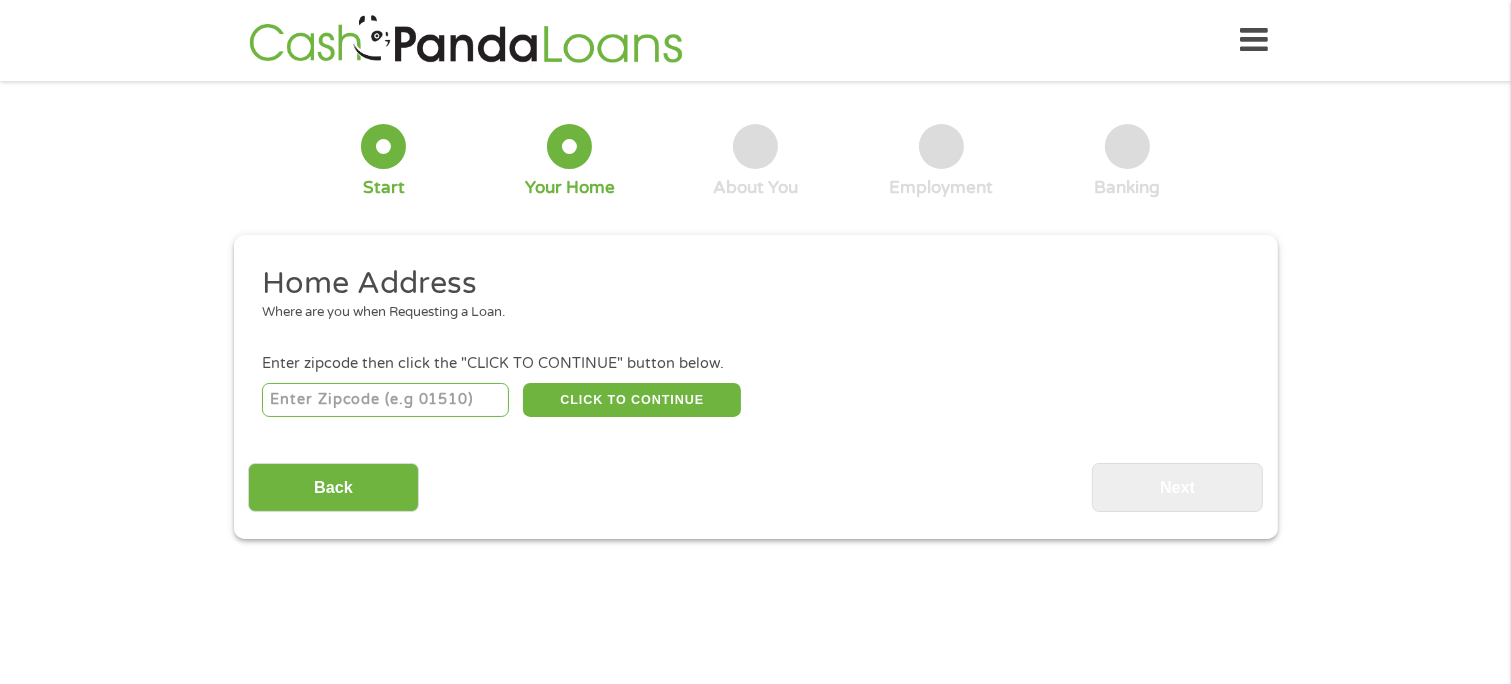 scroll, scrollTop: 8, scrollLeft: 8, axis: both 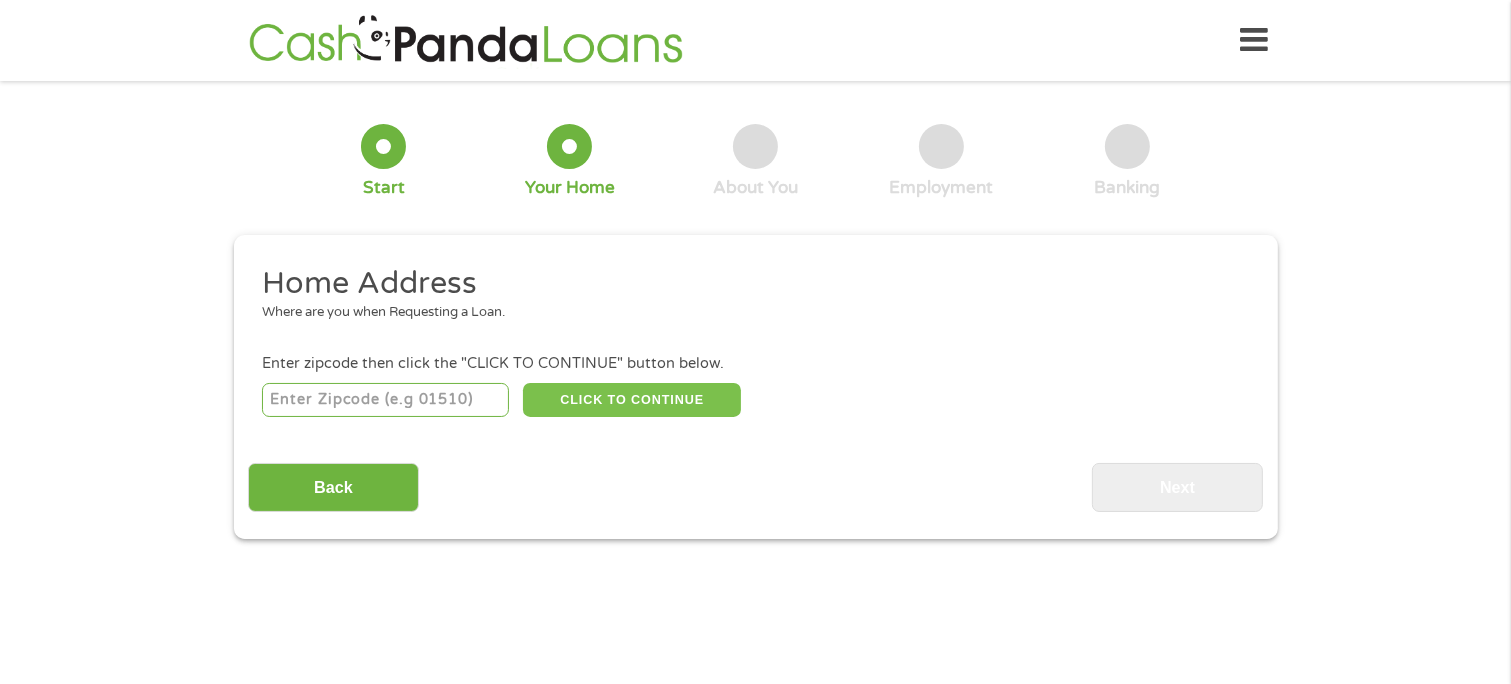 click on "CLICK TO CONTINUE" at bounding box center [632, 400] 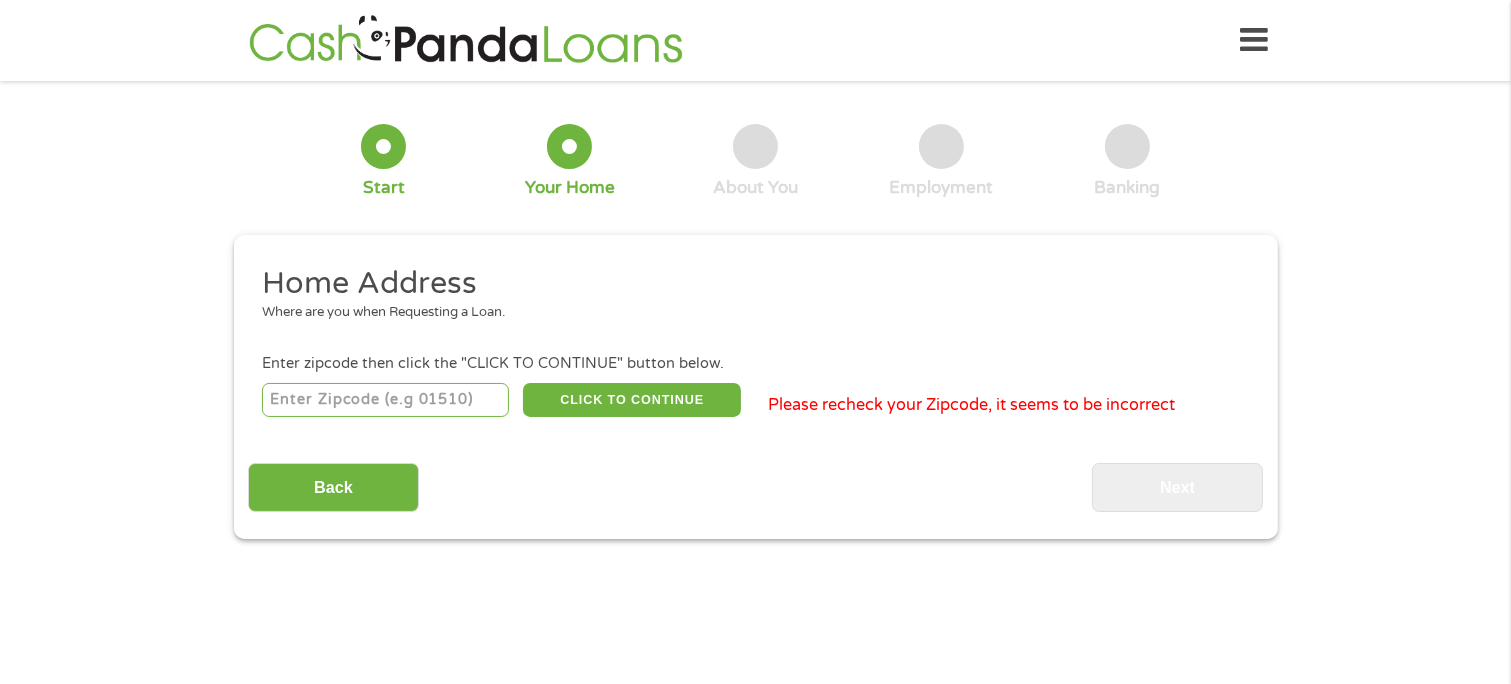 click at bounding box center (385, 400) 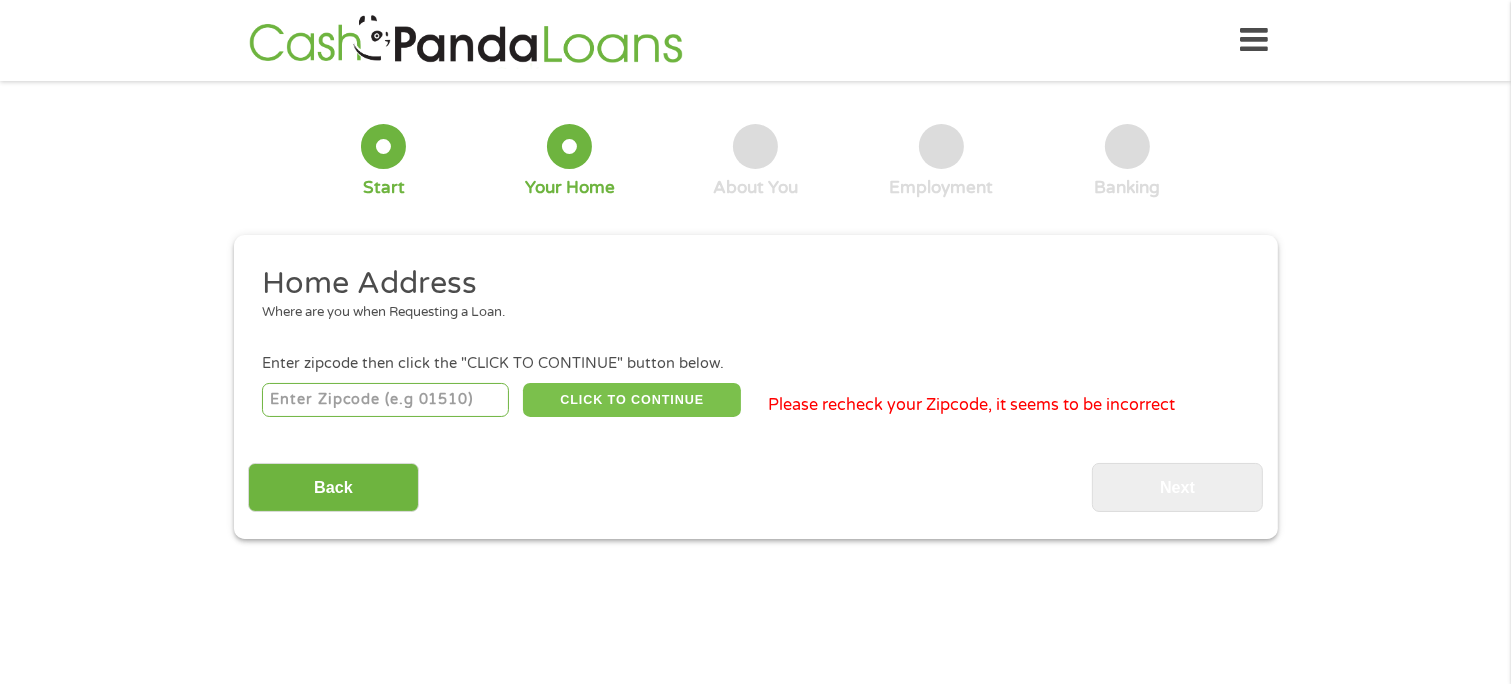 click on "CLICK TO CONTINUE" at bounding box center (632, 400) 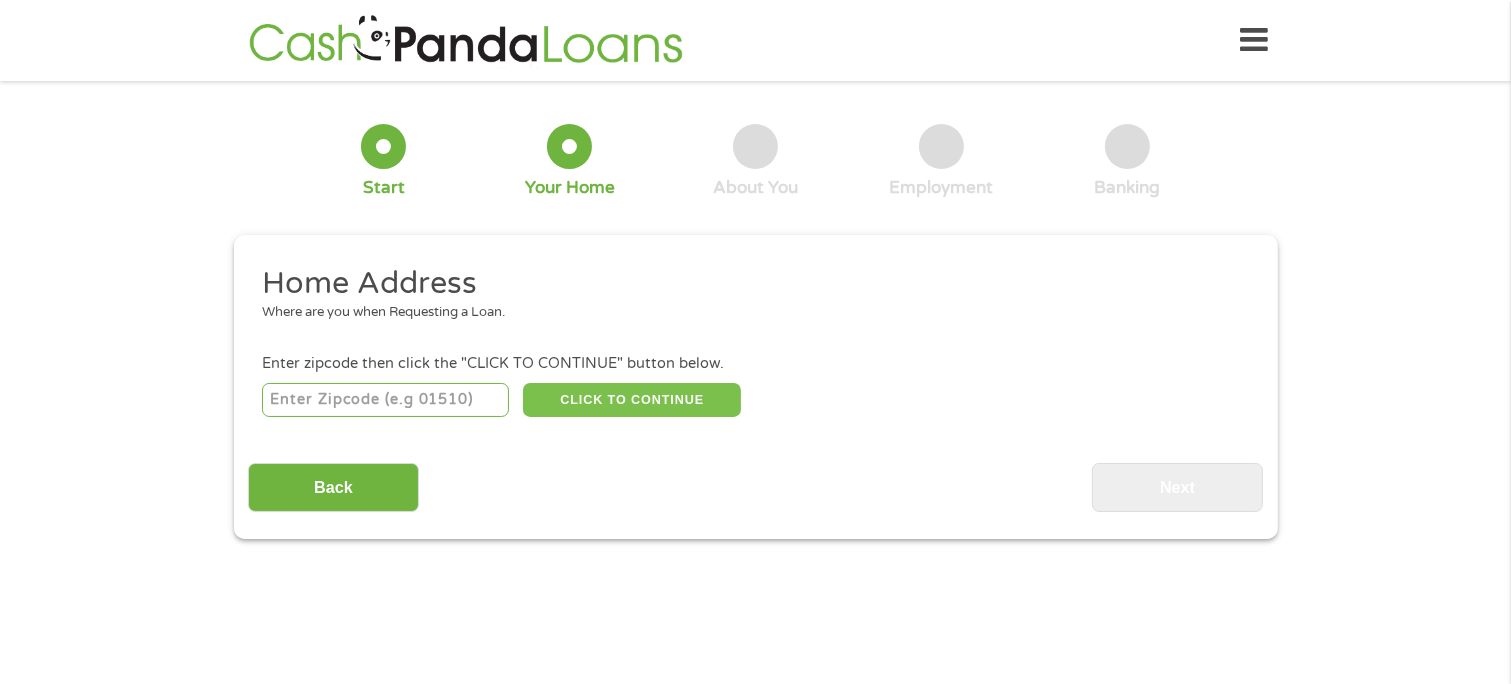 type on "[POSTAL_CODE]" 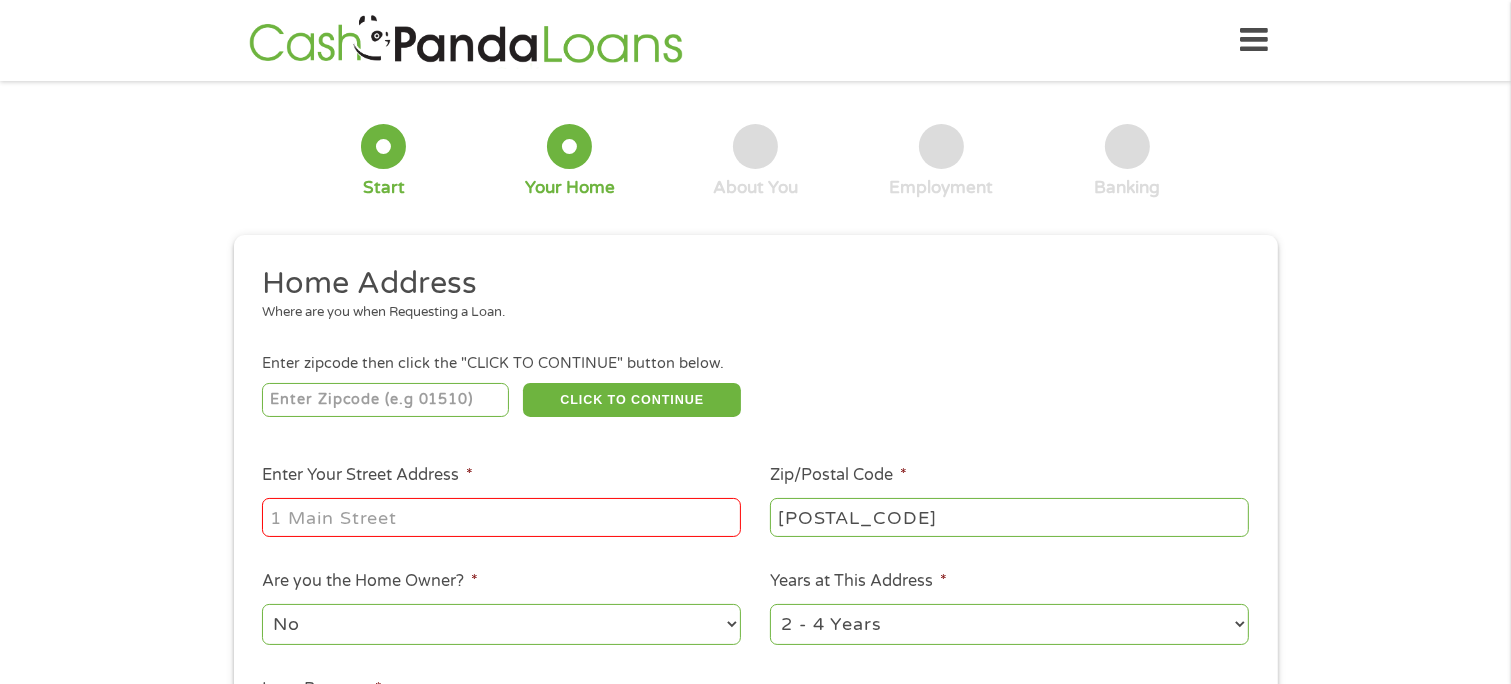 drag, startPoint x: 490, startPoint y: 524, endPoint x: 481, endPoint y: 510, distance: 16.643316 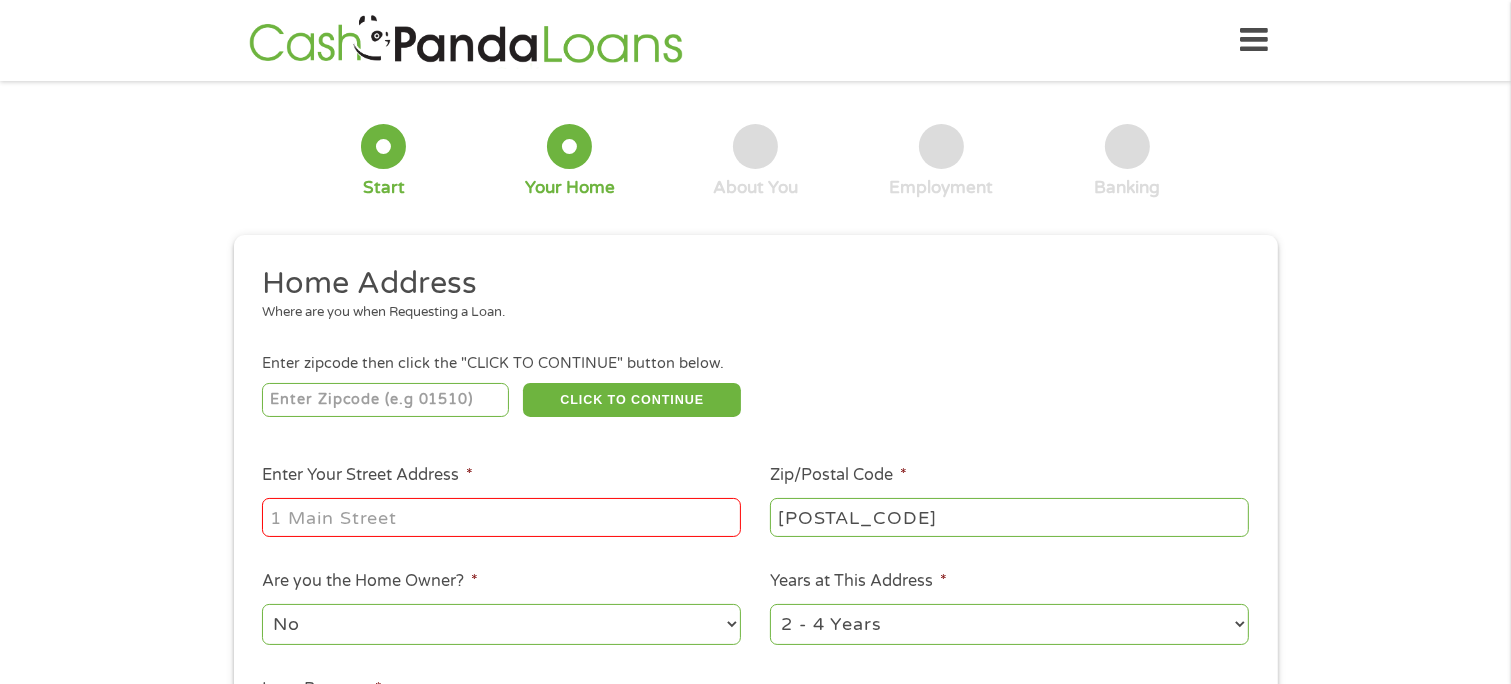 type on "[NUMBER] [STREET_NAME]" 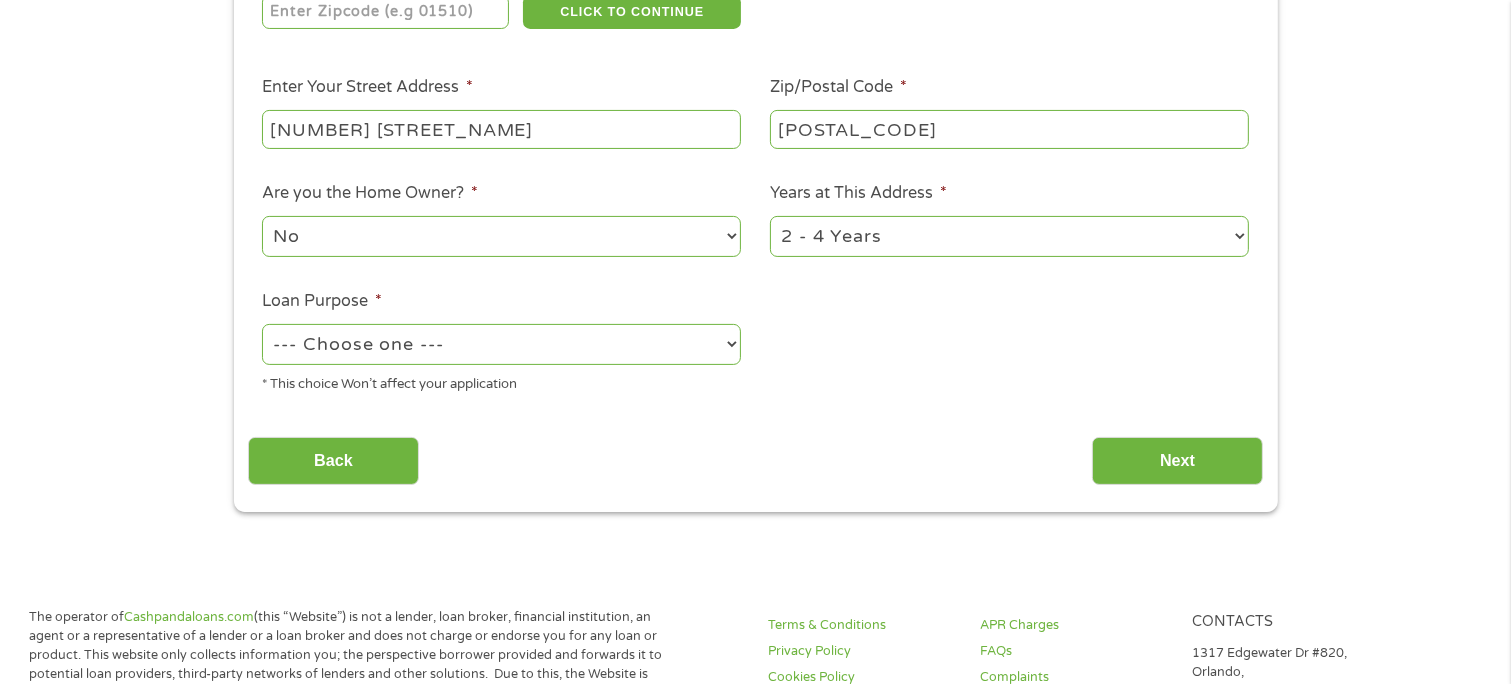 scroll, scrollTop: 400, scrollLeft: 0, axis: vertical 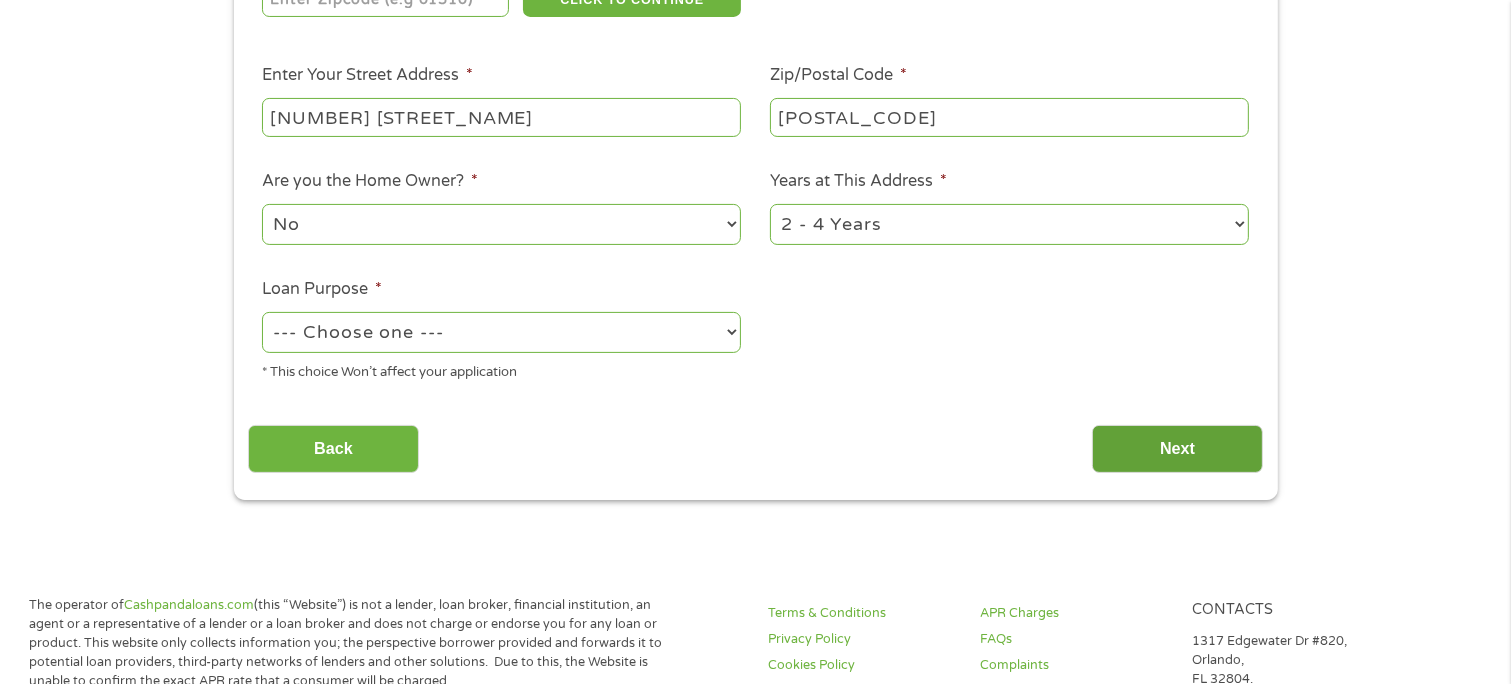 click on "Next" at bounding box center [1177, 449] 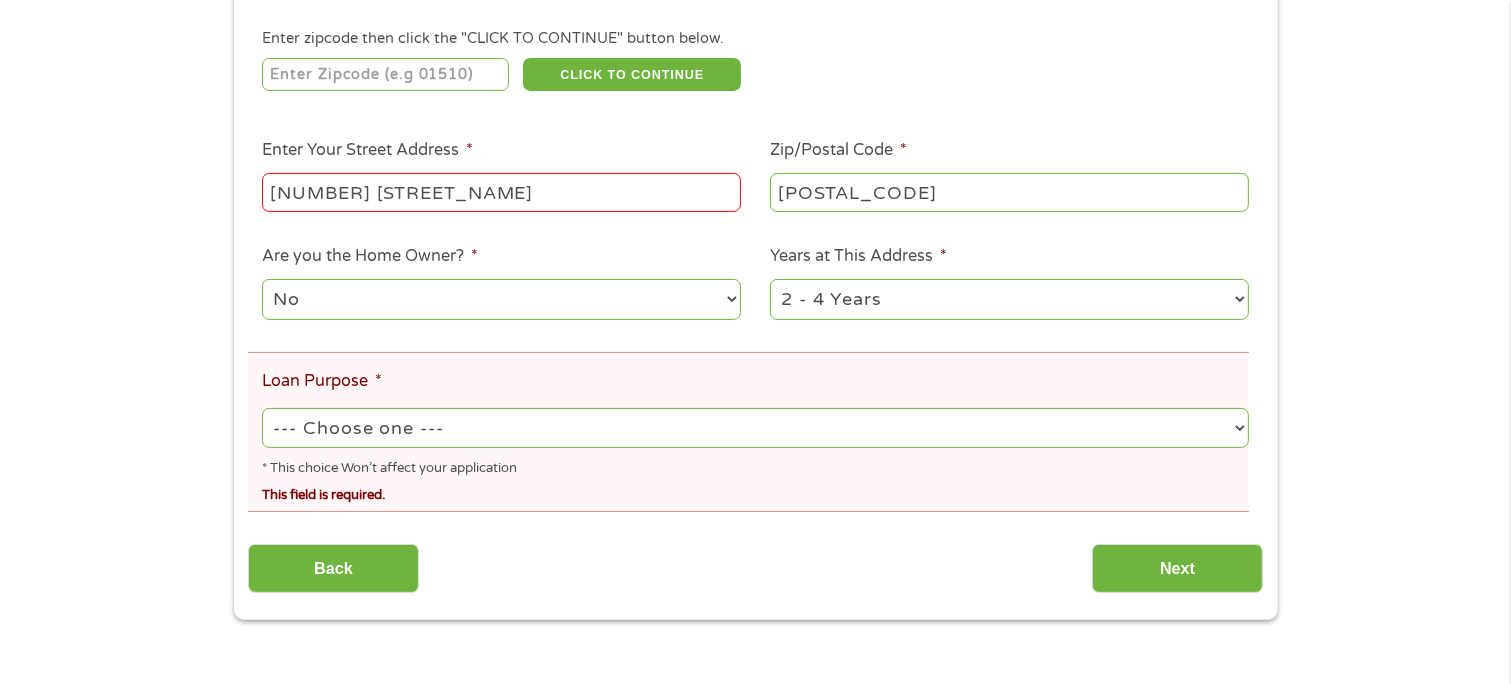 scroll, scrollTop: 8, scrollLeft: 8, axis: both 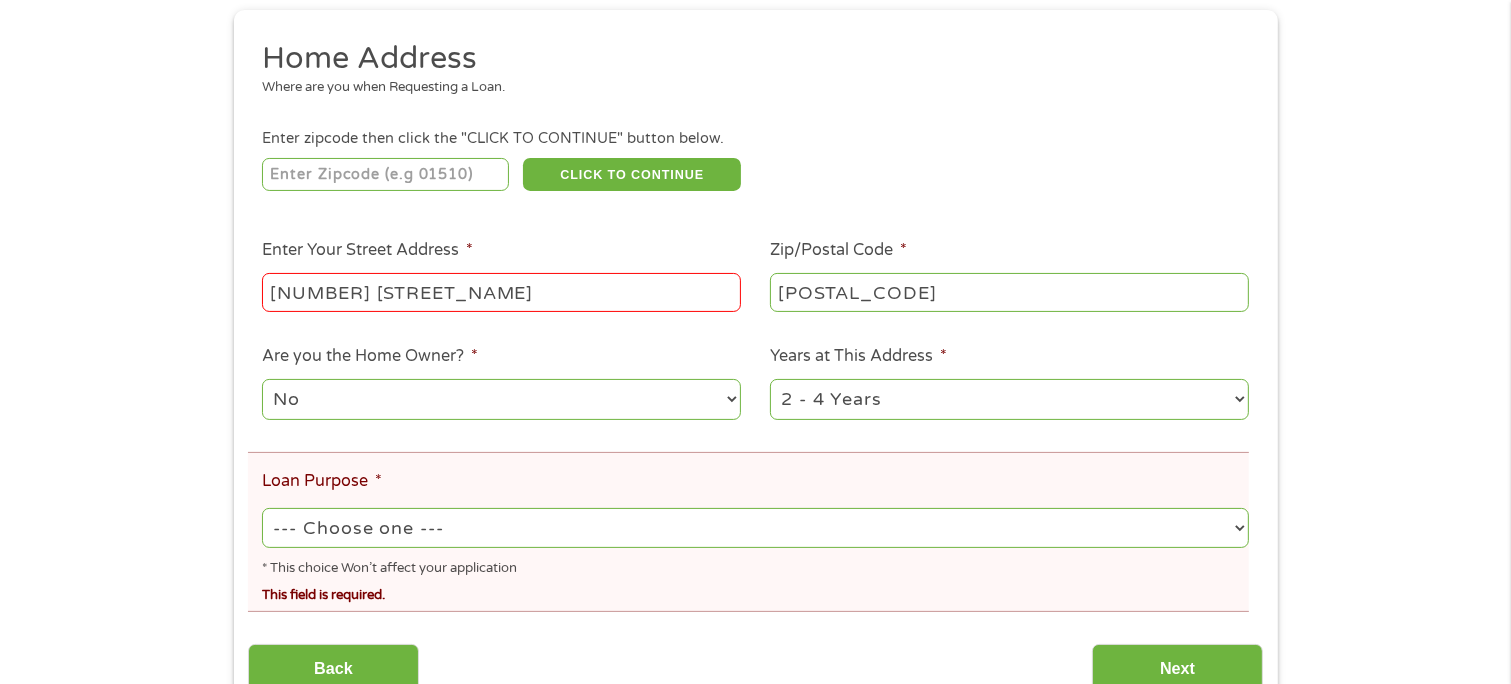 click on "--- Choose one --- Pay Bills Debt Consolidation Home Improvement Major Purchase Car Loan Short Term Cash Medical Expenses Other" at bounding box center (755, 528) 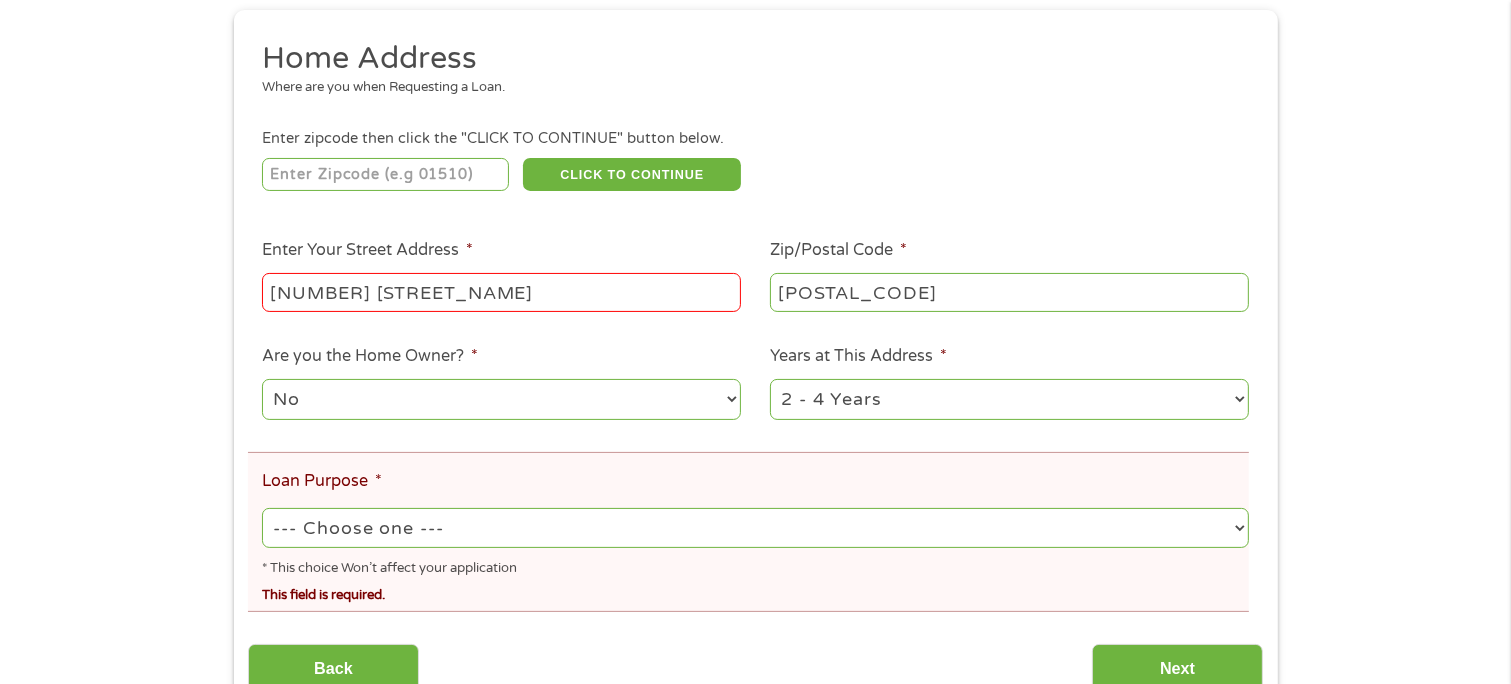 select on "other" 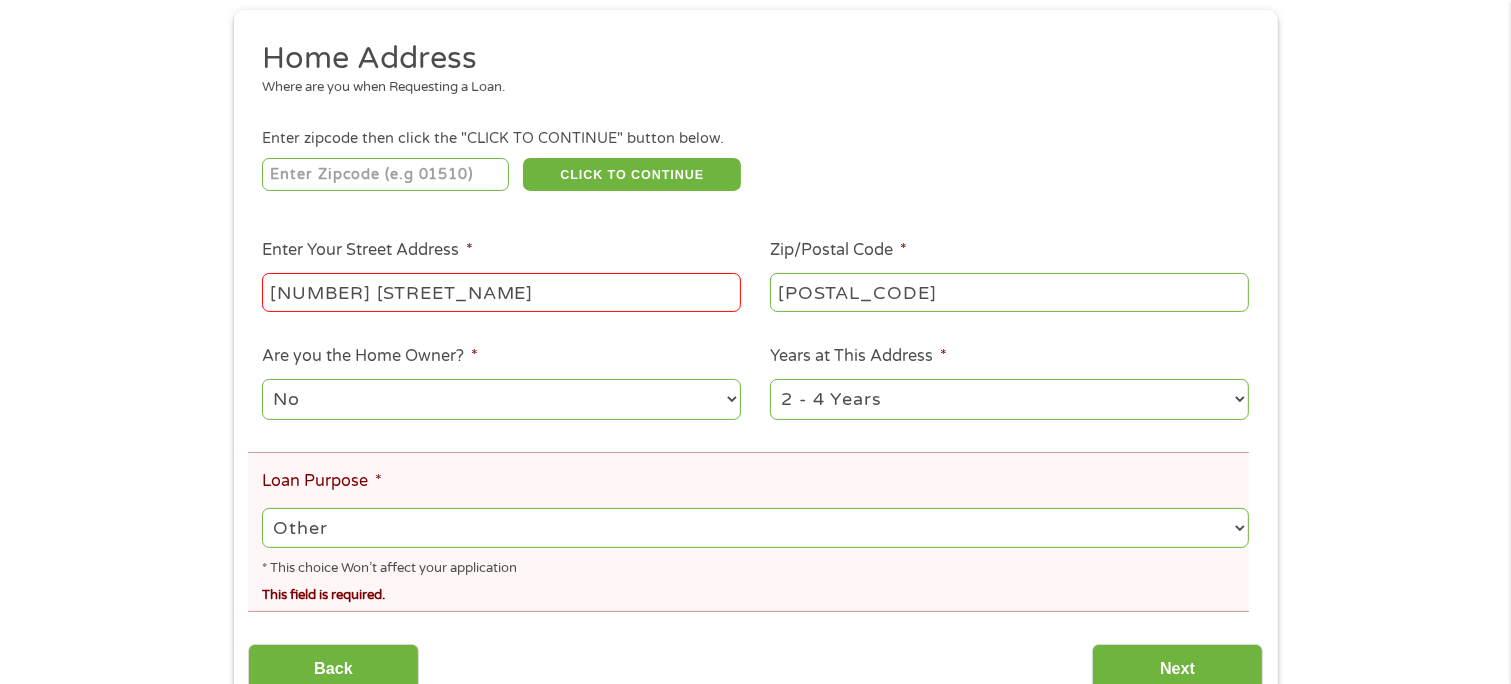 click on "--- Choose one --- Pay Bills Debt Consolidation Home Improvement Major Purchase Car Loan Short Term Cash Medical Expenses Other" at bounding box center [755, 528] 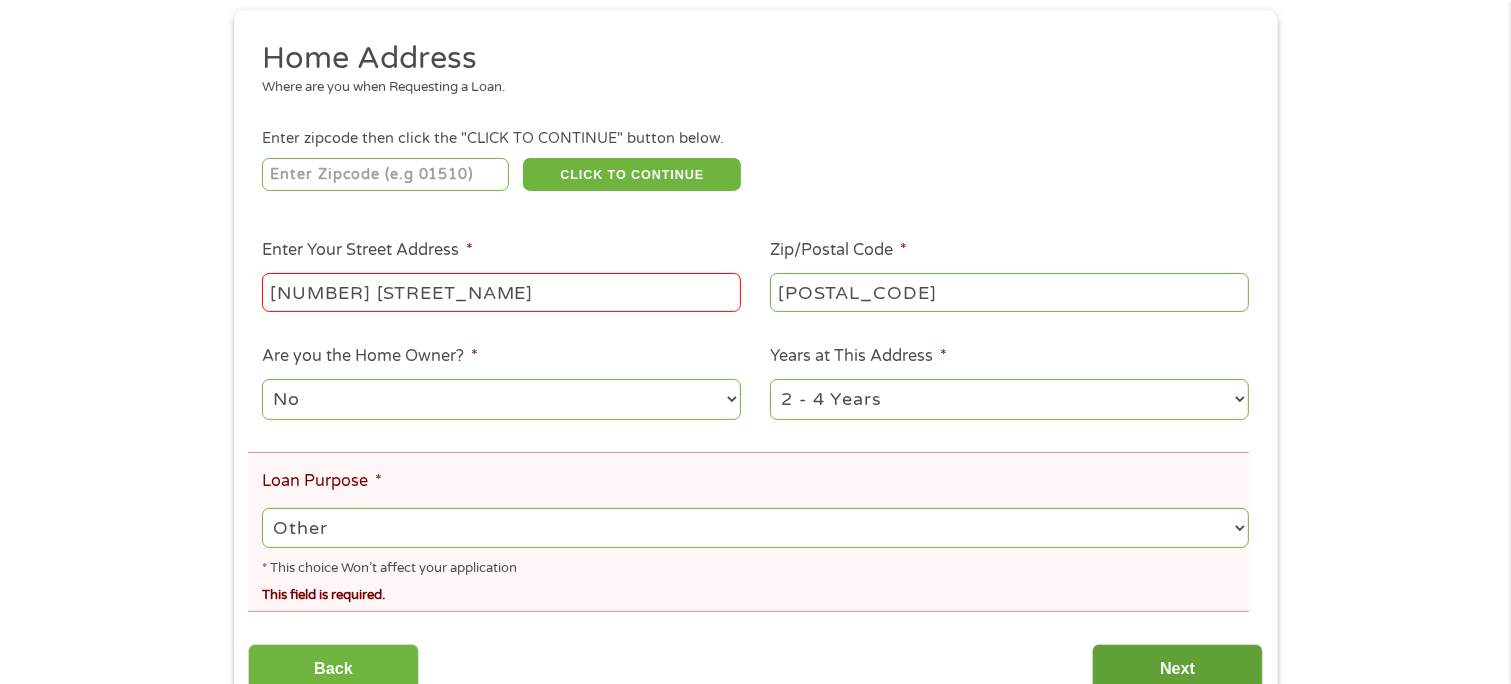 click on "Next" at bounding box center (1177, 668) 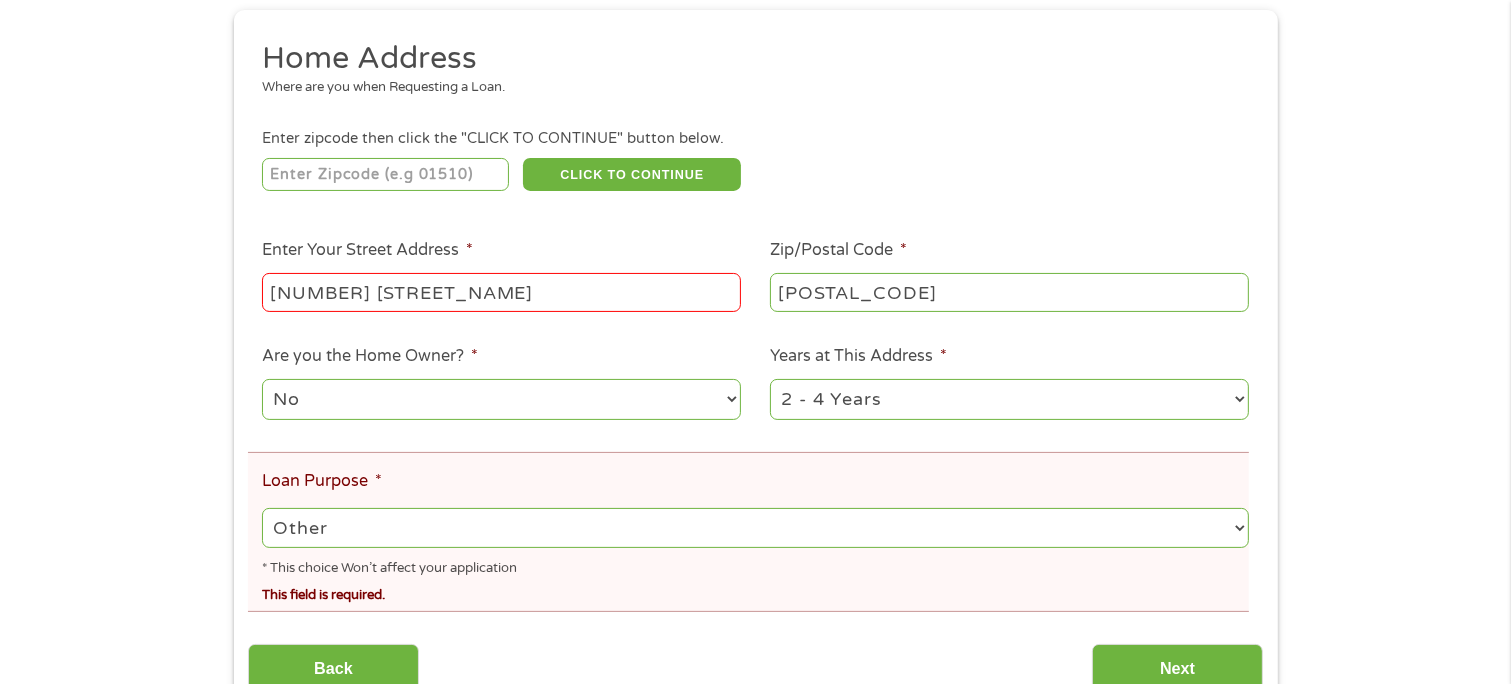 scroll, scrollTop: 8, scrollLeft: 8, axis: both 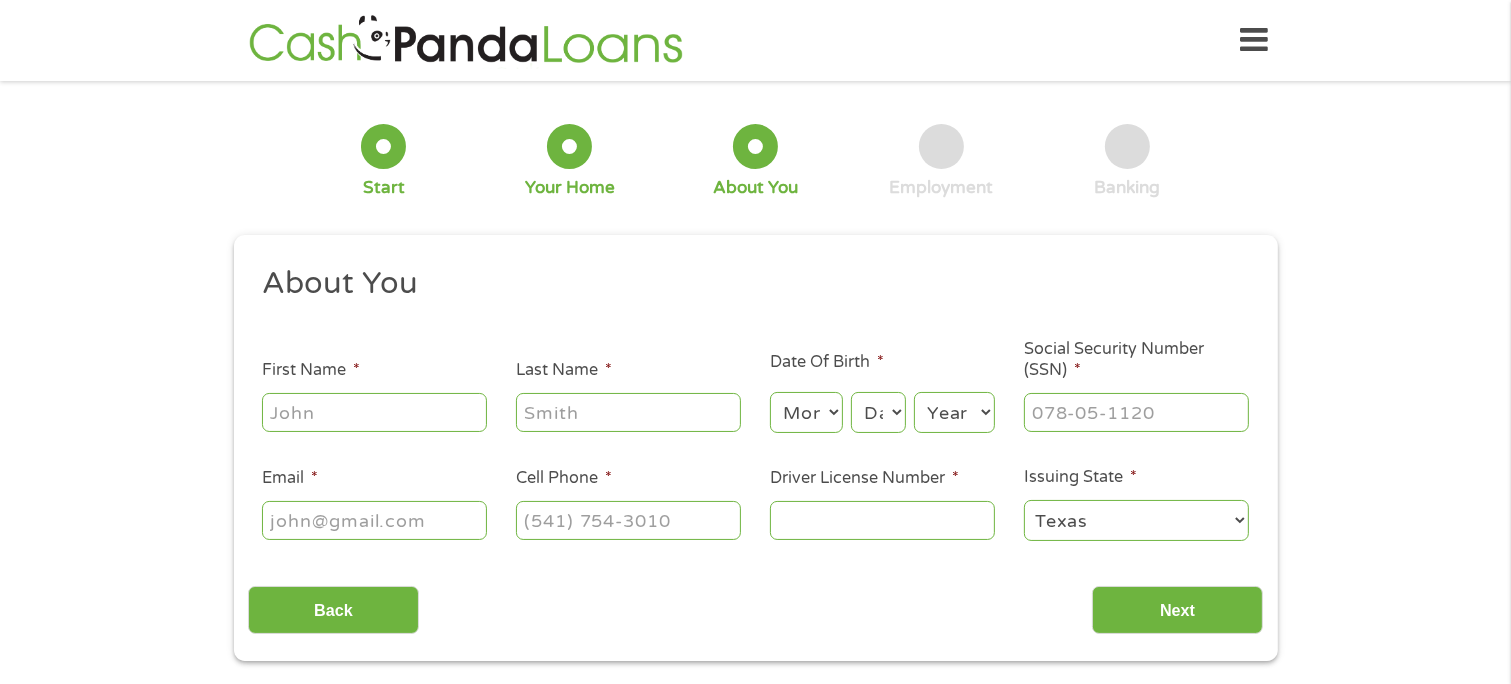 click on "First Name *" at bounding box center [374, 412] 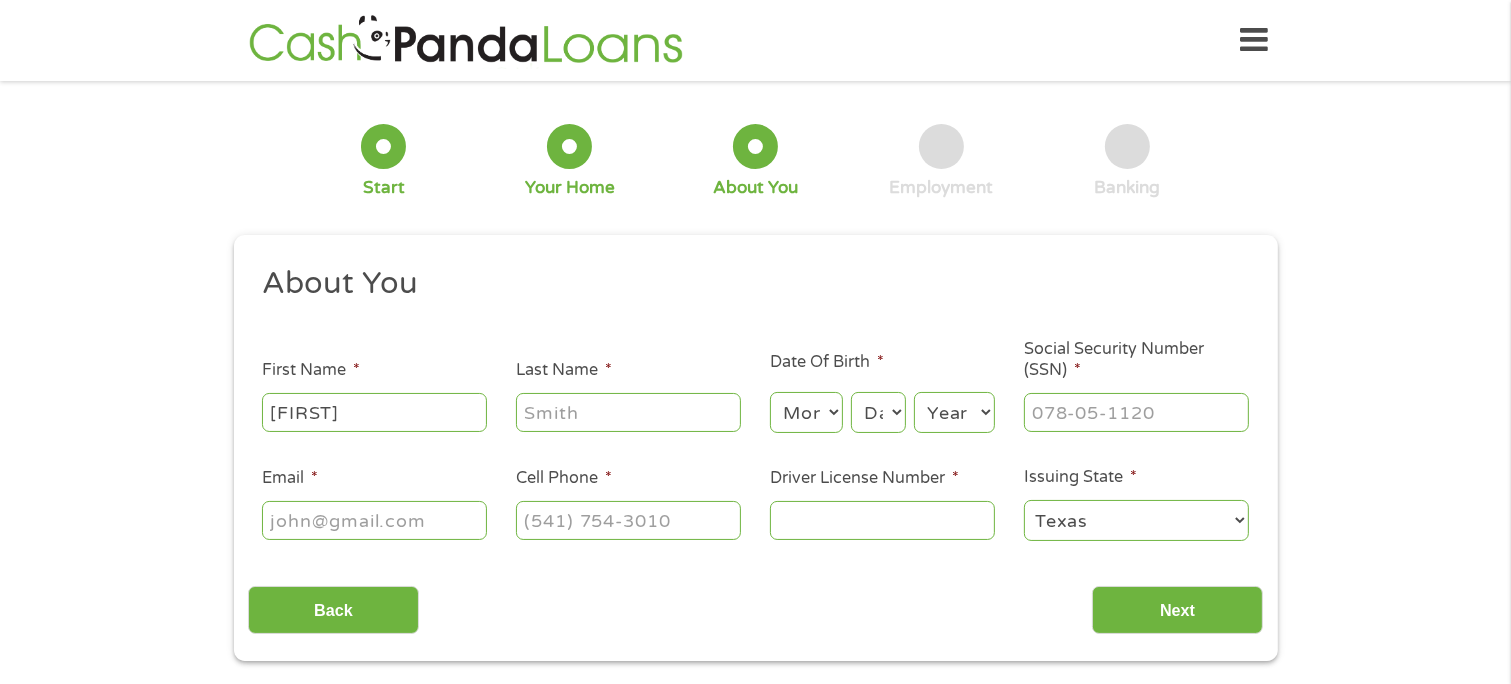 type on "[FIRST] [LAST]" 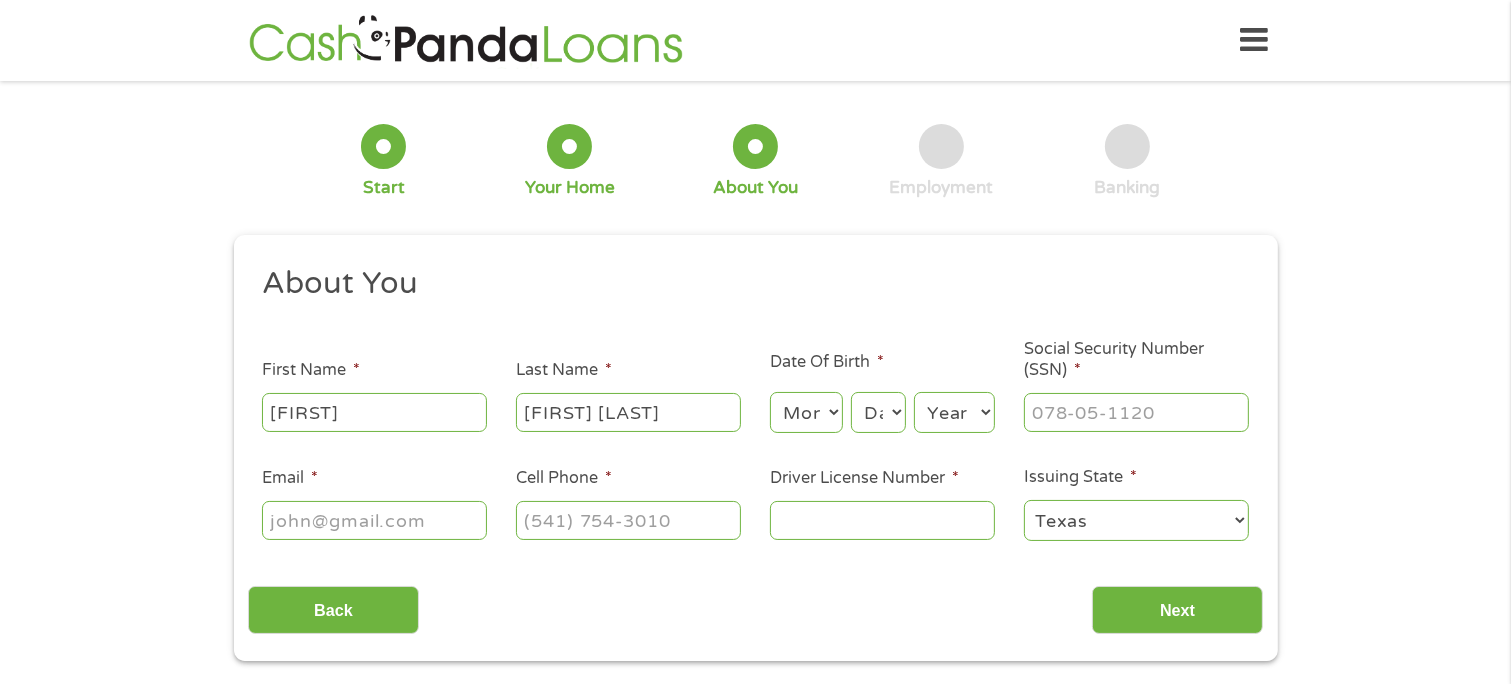 type on "[LAST_NAME]@example.com" 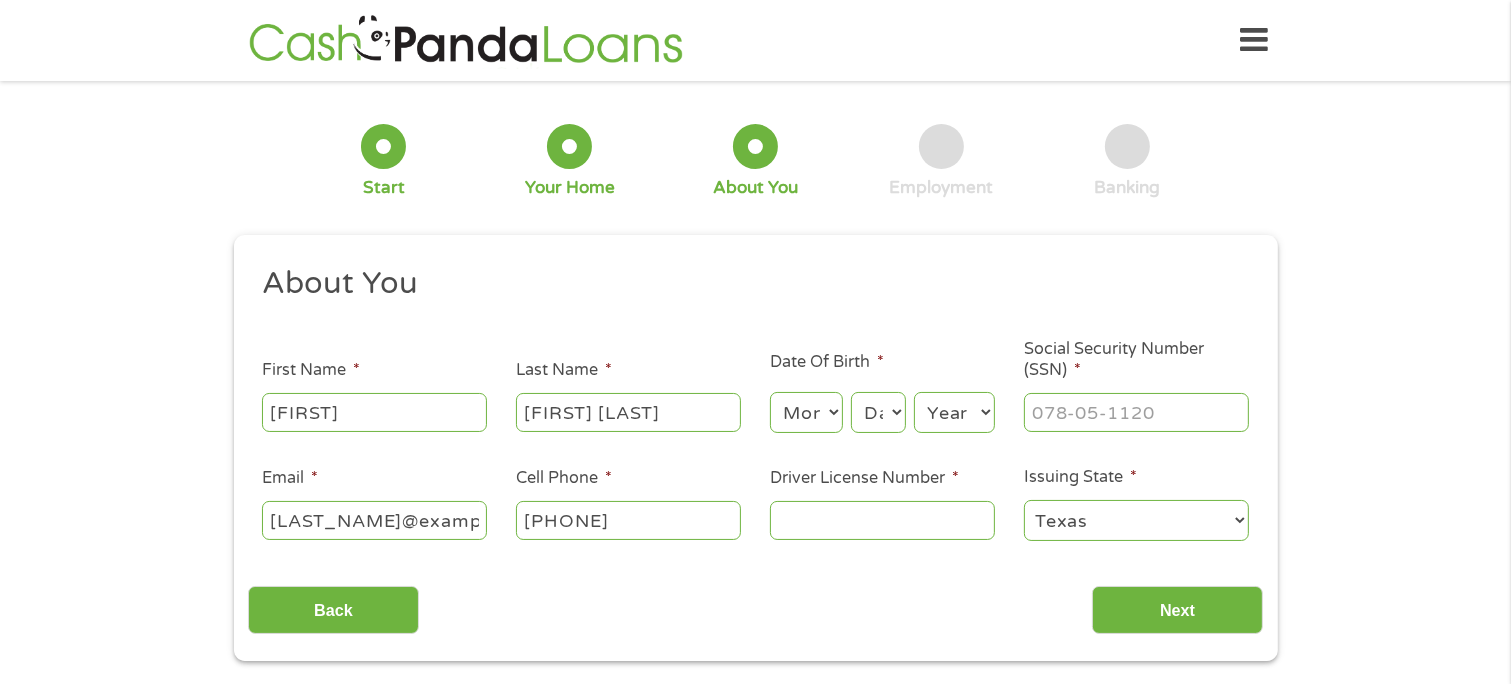 type on "([PHONE]) [PHONE]-[PHONE]" 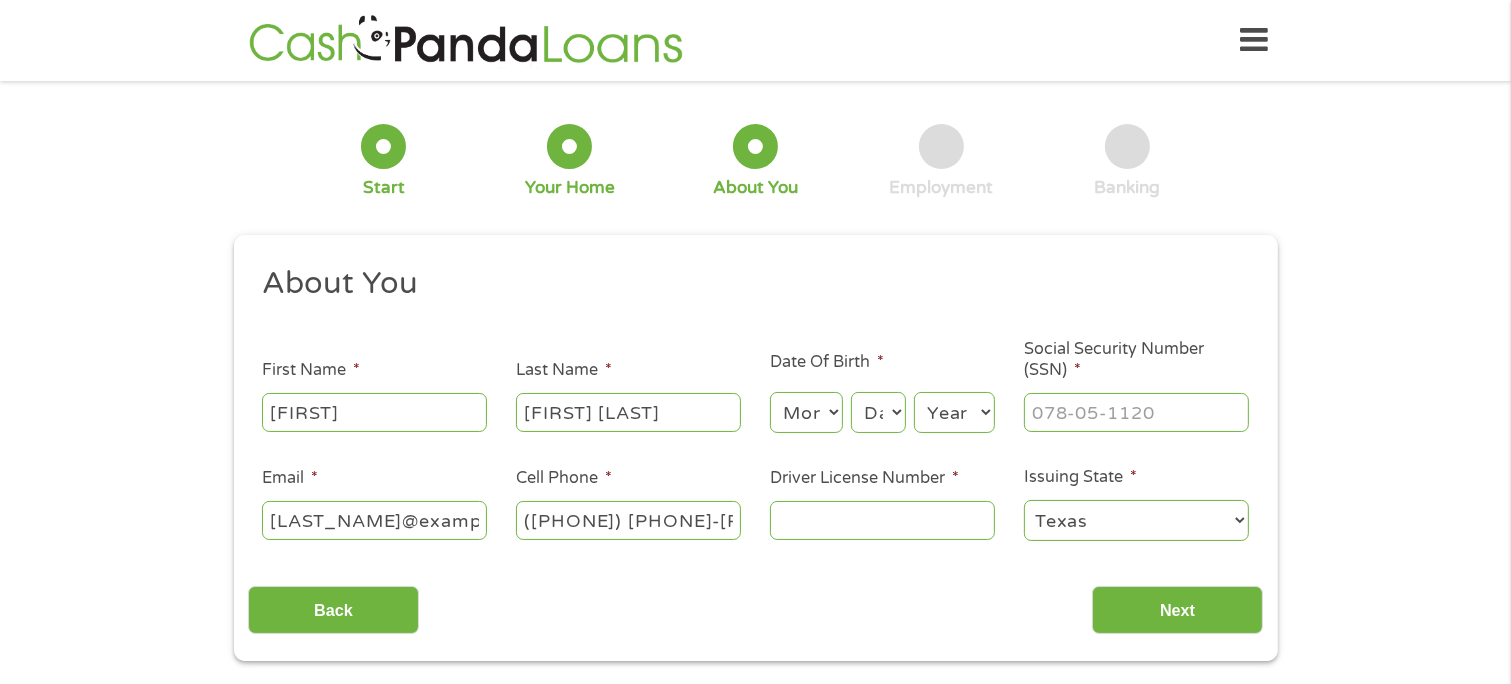 click on "Month 1 2 3 4 5 6 7 8 9 10 11 12" at bounding box center [806, 412] 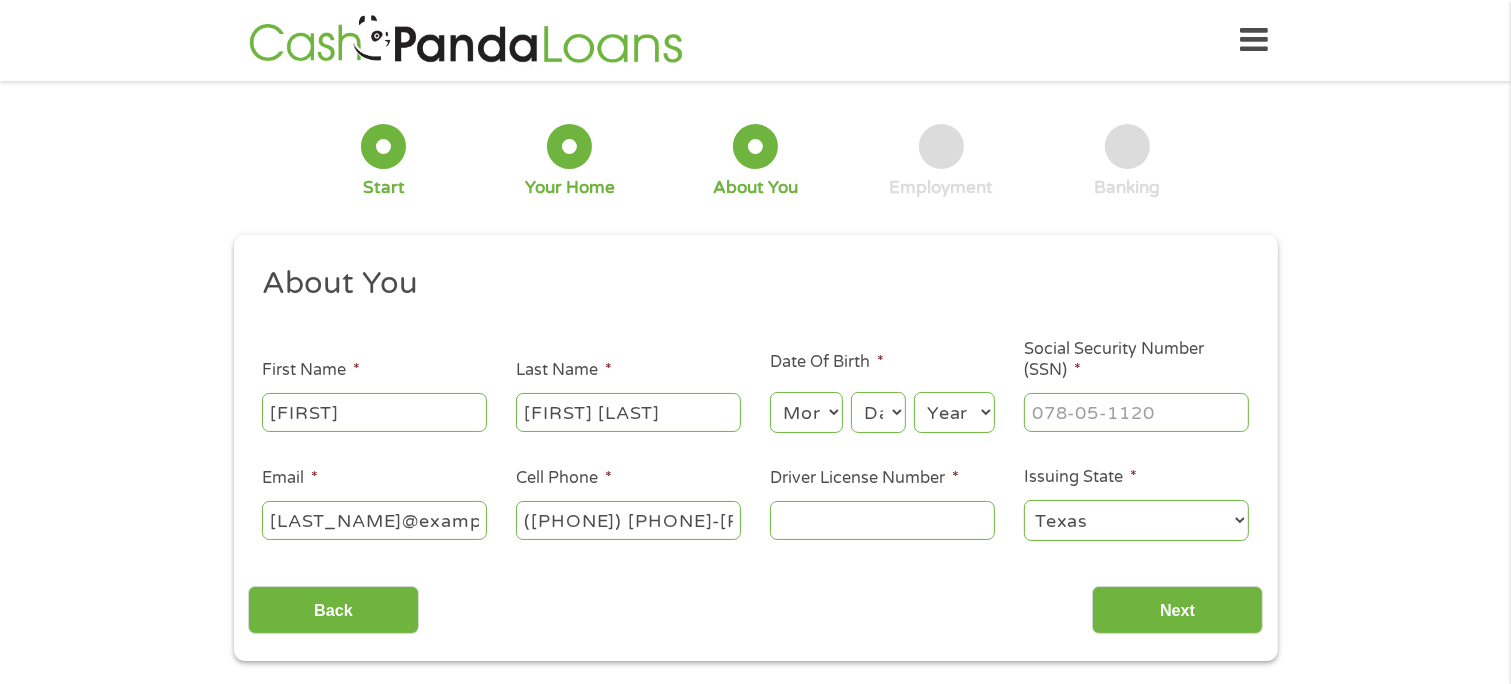 select on "10" 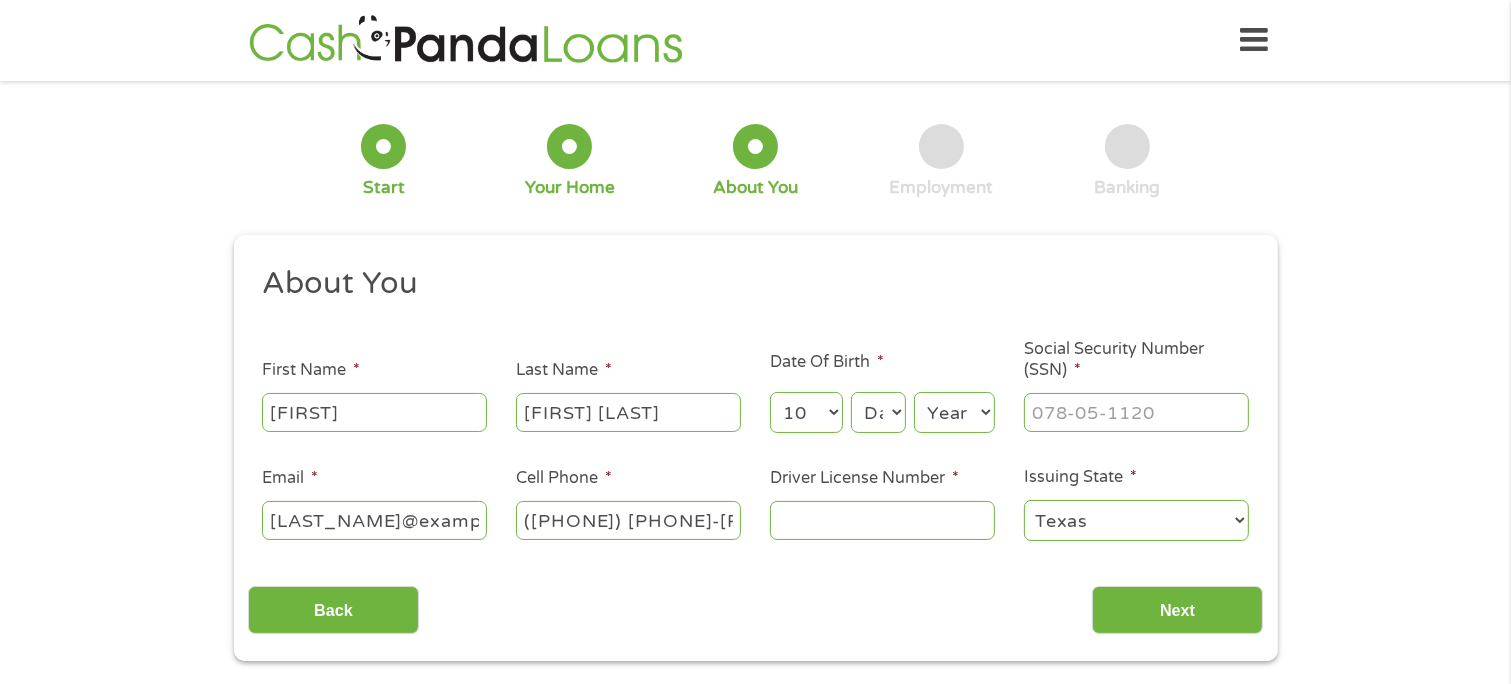 click on "Month 1 2 3 4 5 6 7 8 9 10 11 12" at bounding box center [806, 412] 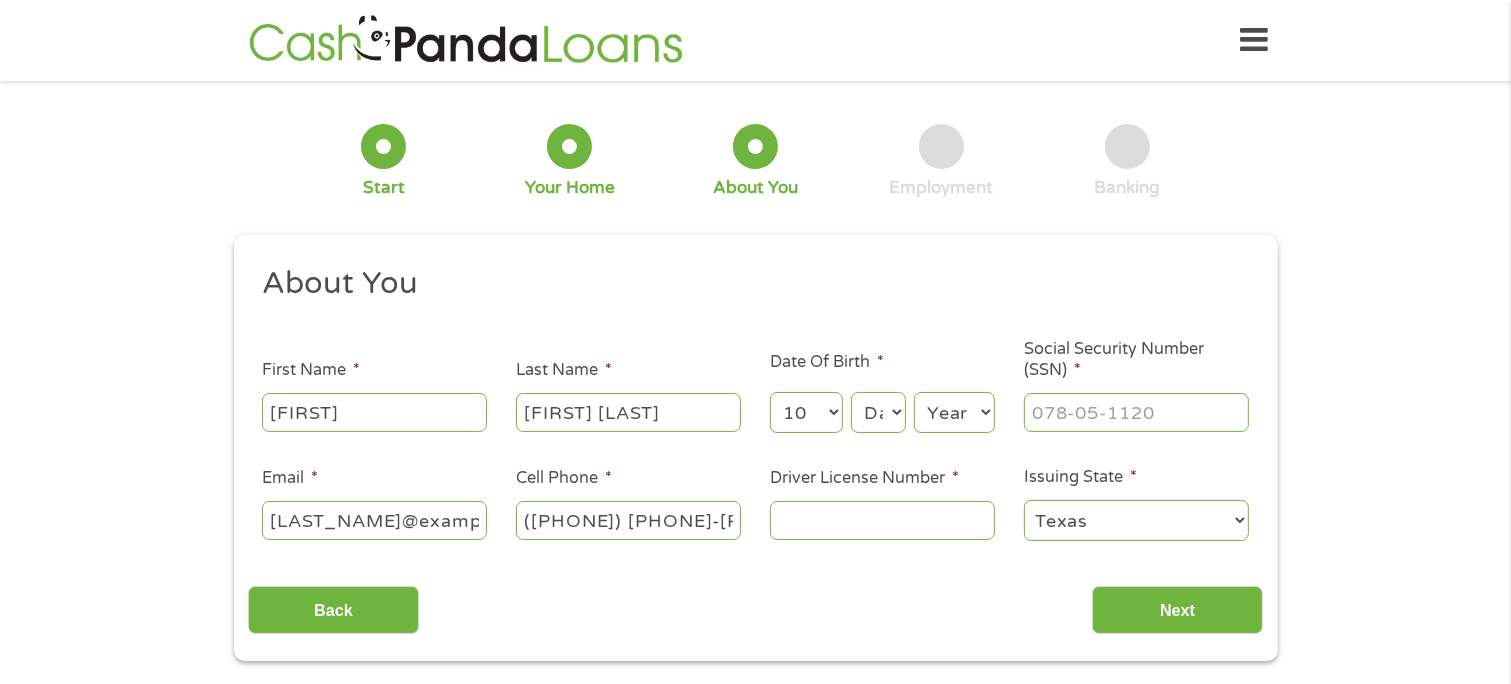 click on "Day 1 2 3 4 5 6 7 8 9 10 11 12 13 14 15 16 17 18 19 20 21 22 23 24 25 26 27 28 29 30 31" at bounding box center [878, 412] 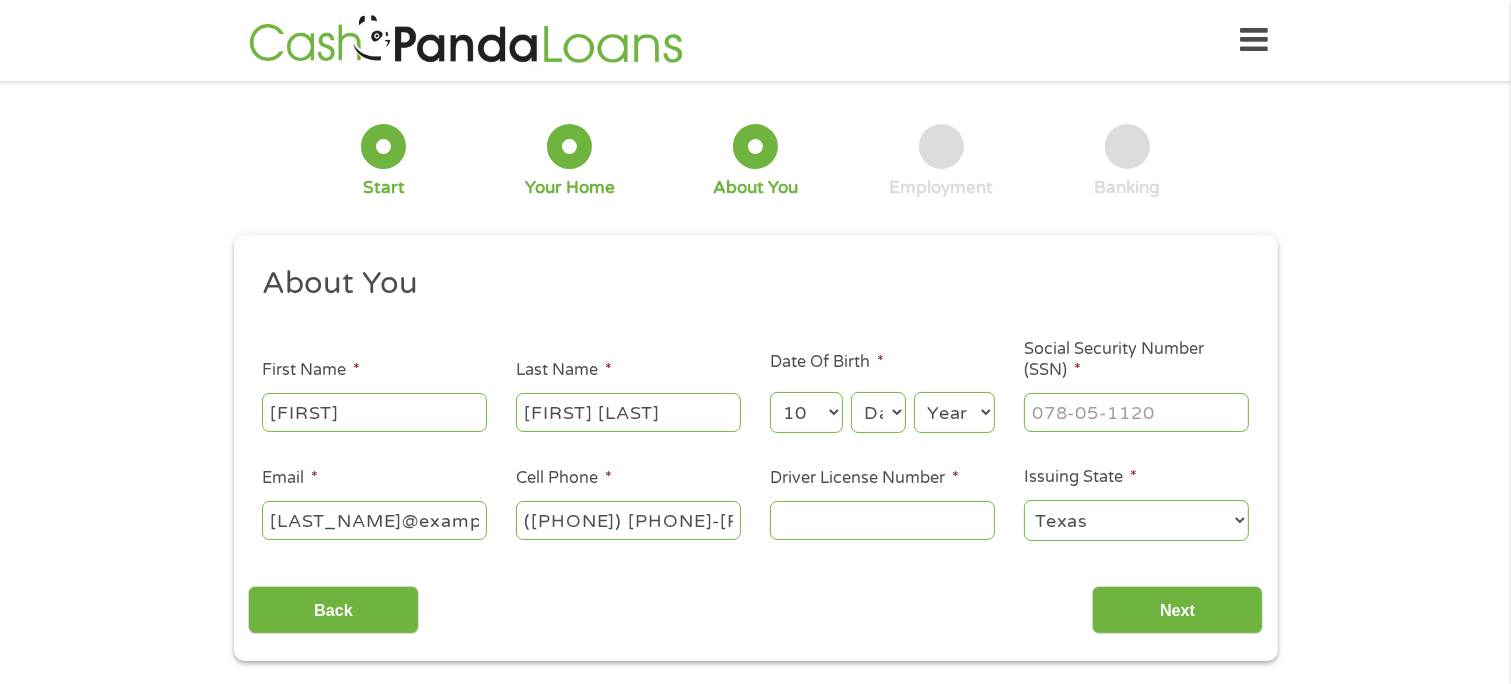 select on "14" 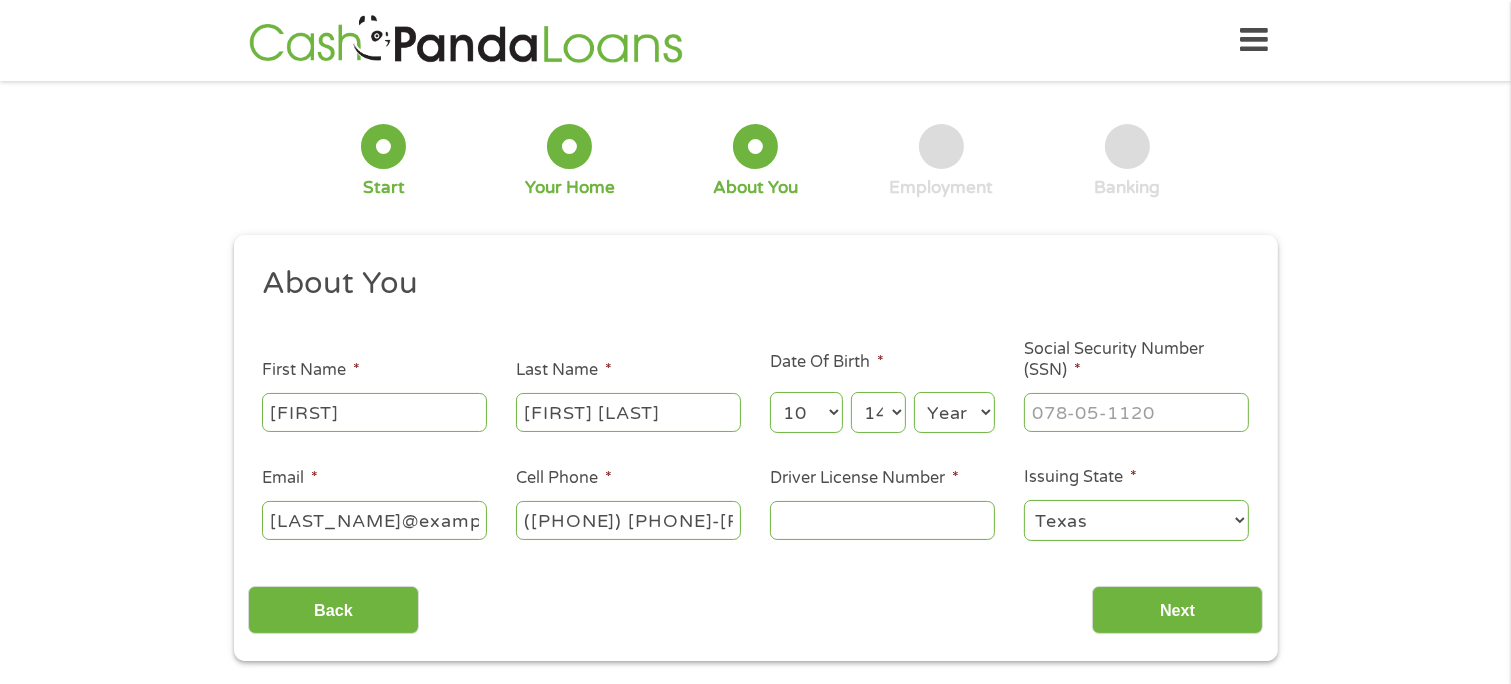 click on "Day 1 2 3 4 5 6 7 8 9 10 11 12 13 14 15 16 17 18 19 20 21 22 23 24 25 26 27 28 29 30 31" at bounding box center (878, 412) 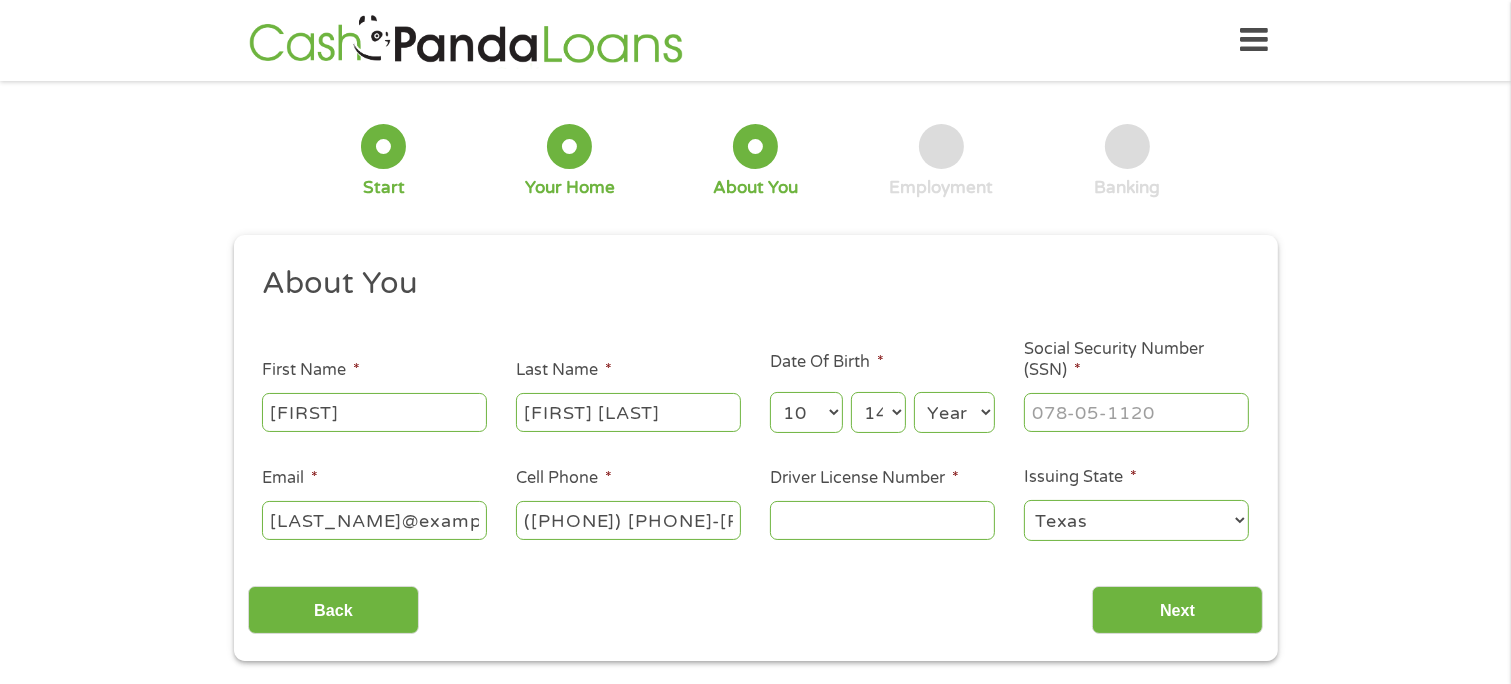 drag, startPoint x: 961, startPoint y: 411, endPoint x: 951, endPoint y: 397, distance: 17.20465 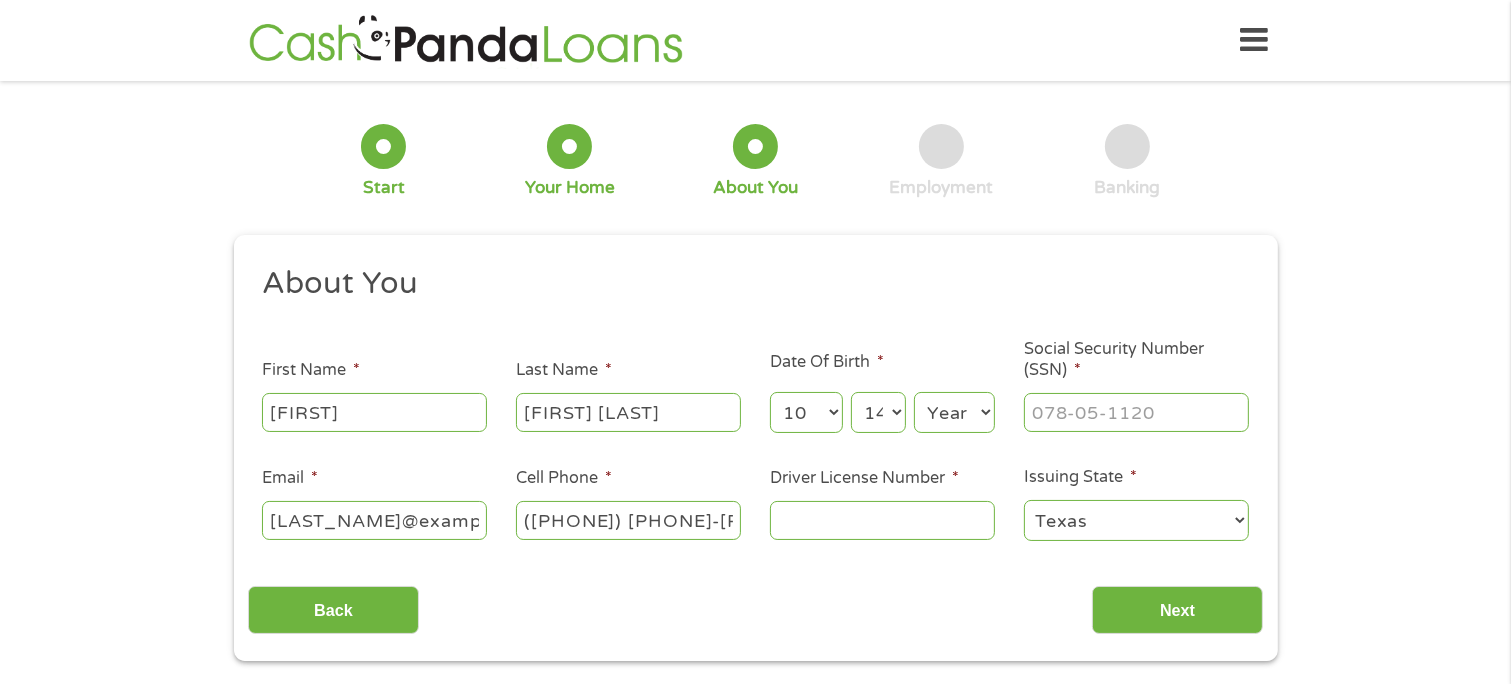 select on "1964" 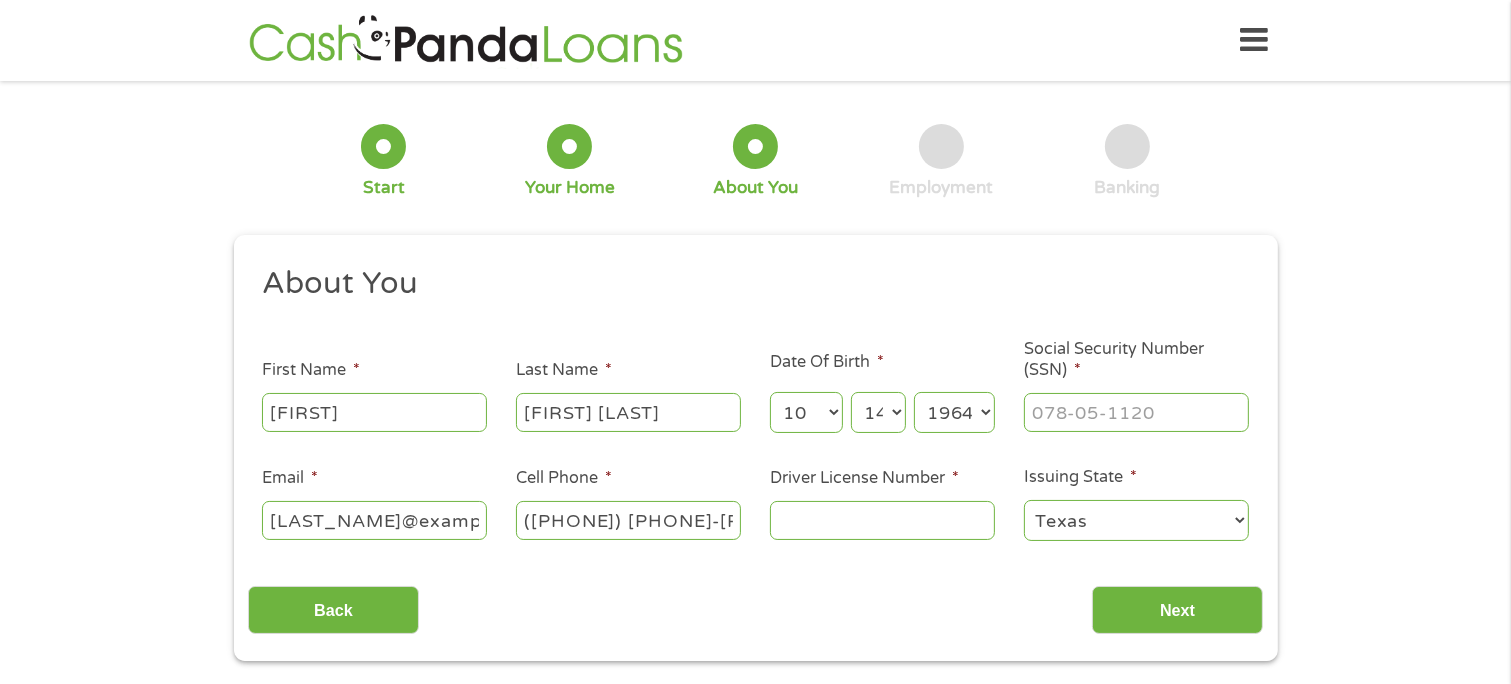 click on "Year 2007 2006 2005 2004 2003 2002 2001 2000 1999 1998 1997 1996 1995 1994 1993 1992 1991 1990 1989 1988 1987 1986 1985 1984 1983 1982 1981 1980 1979 1978 1977 1976 1975 1974 1973 1972 1971 1970 1969 1968 1967 1966 1965 1964 1963 1962 1961 1960 1959 1958 1957 1956 1955 1954 1953 1952 1951 1950 1949 1948 1947 1946 1945 1944 1943 1942 1941 1940 1939 1938 1937 1936 1935 1934 1933 1932 1931 1930 1929 1928 1927 1926 1925 1924 1923 1922 1921 1920" at bounding box center (954, 412) 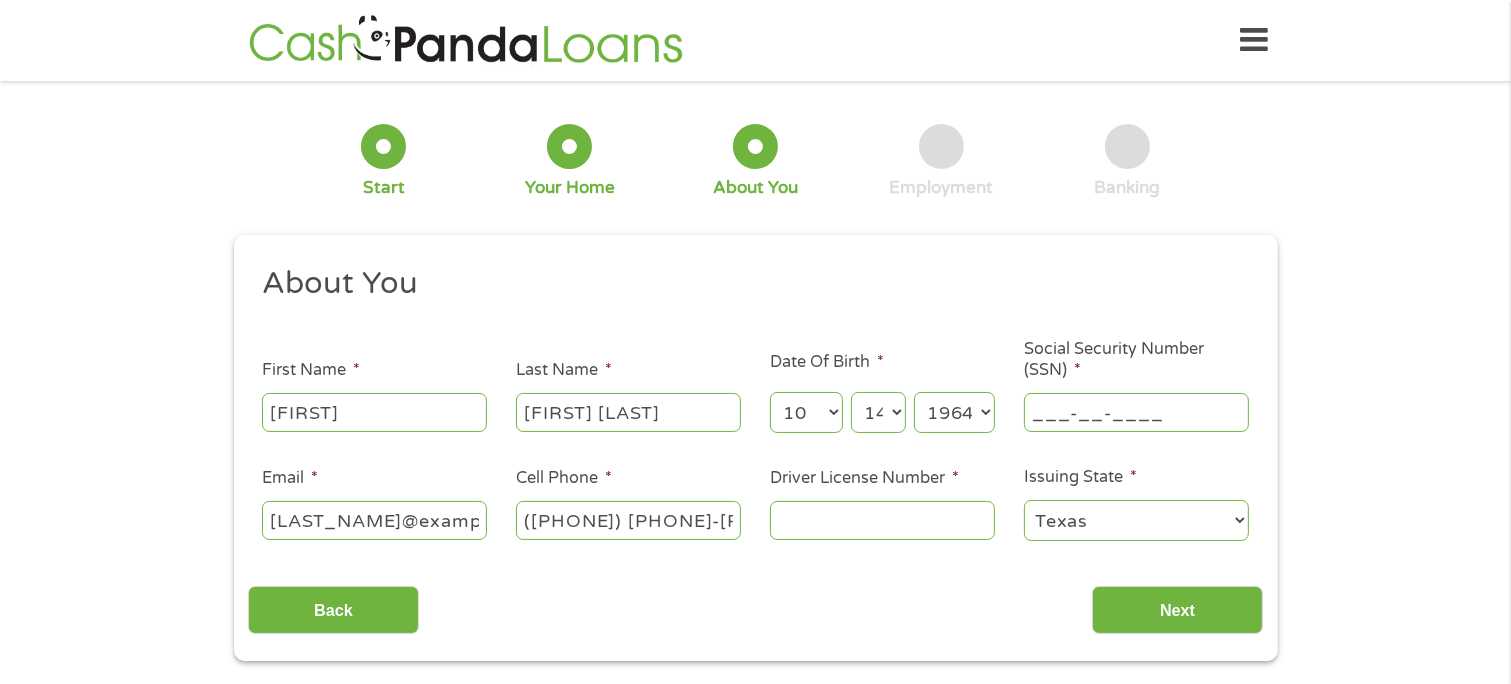 click on "___-__-____" at bounding box center [1136, 412] 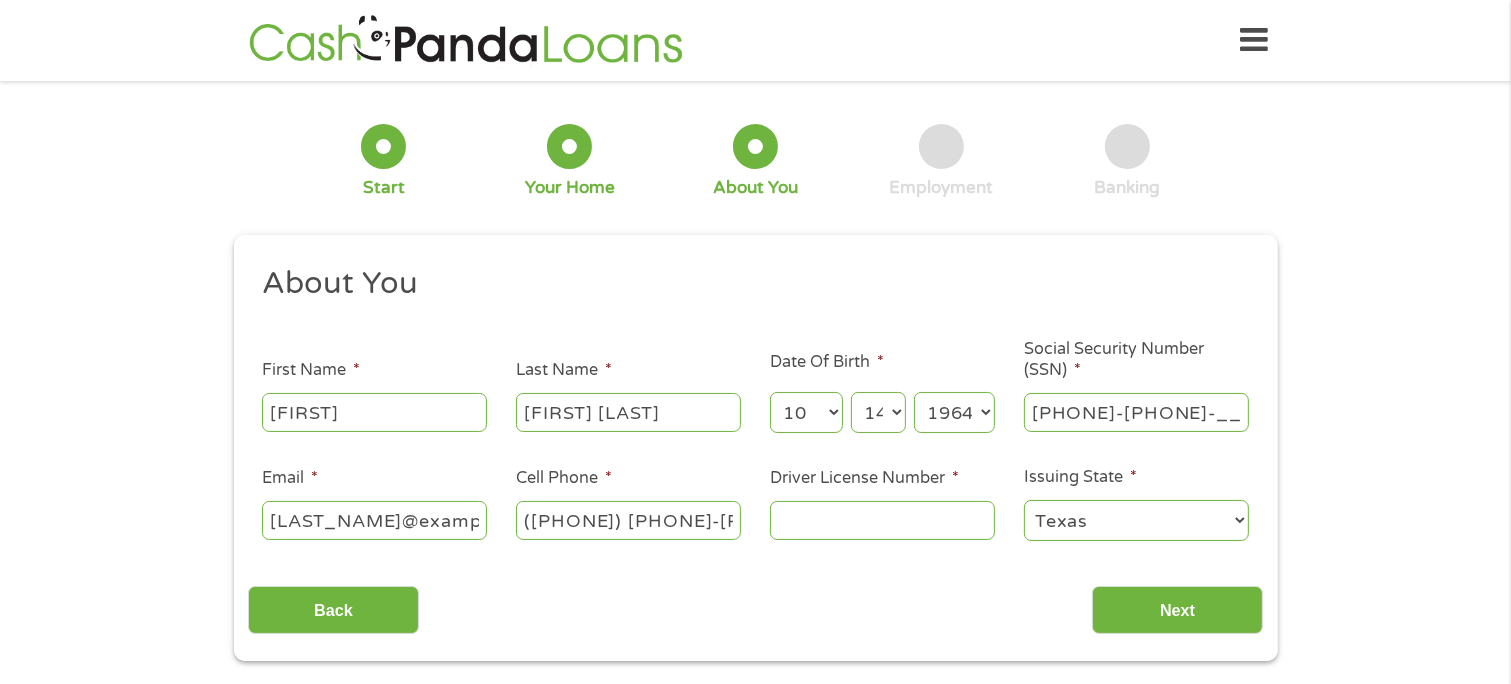 type on "[SSN]" 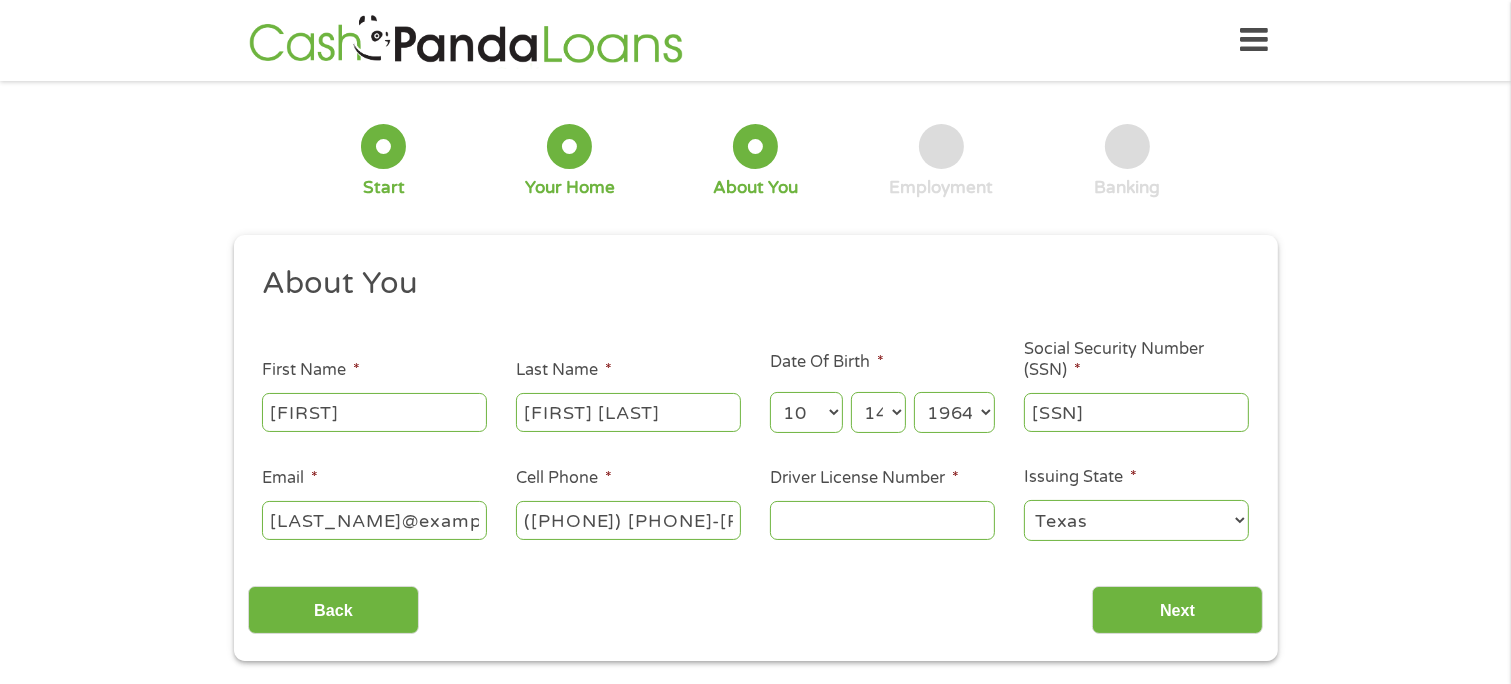 click on "Driver License Number *" at bounding box center (882, 520) 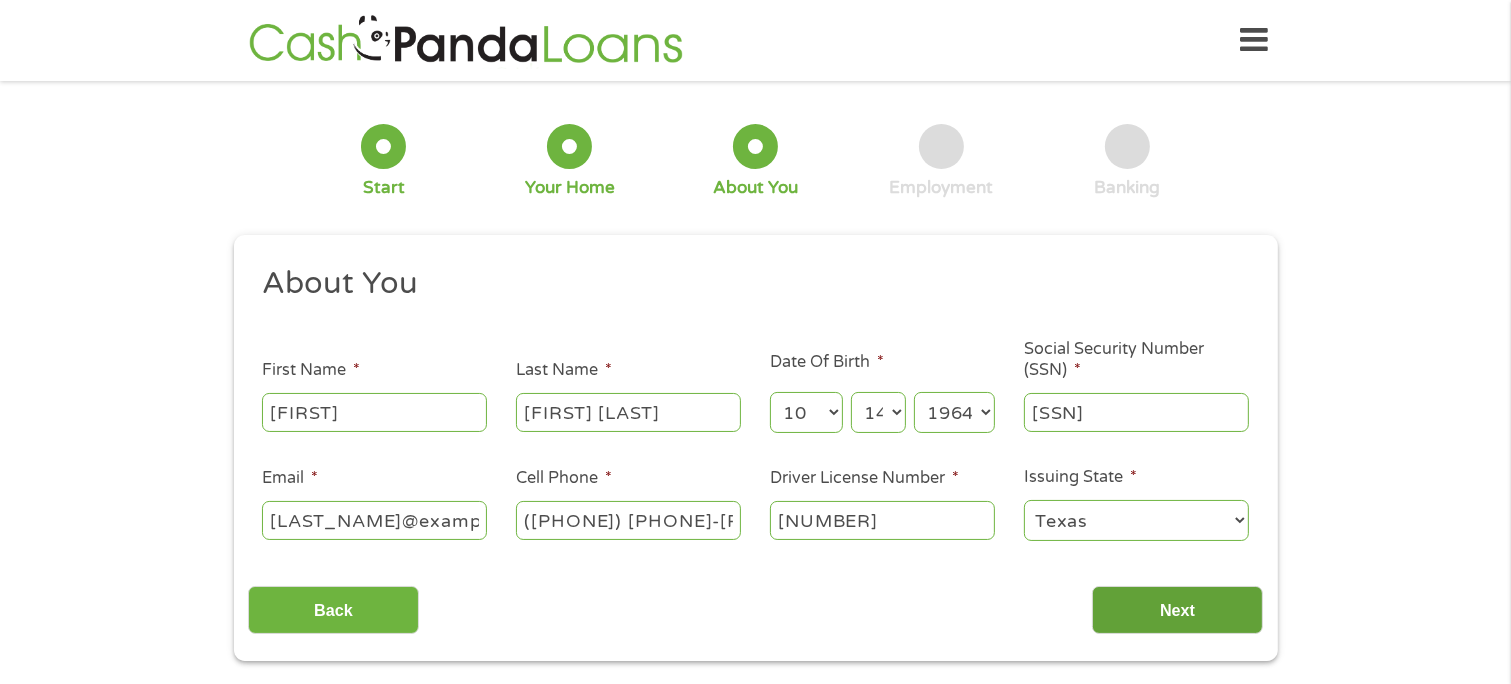 type on "[NUMBER]" 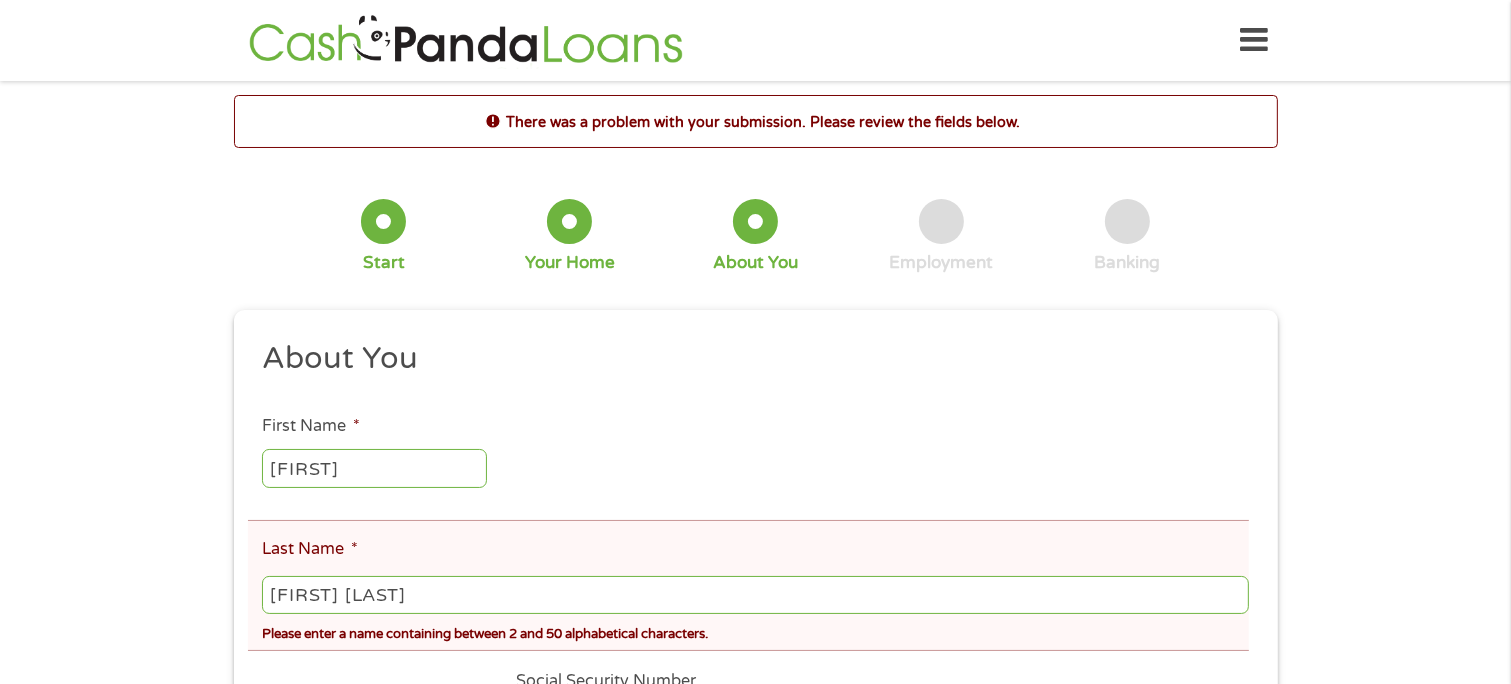 scroll, scrollTop: 8, scrollLeft: 8, axis: both 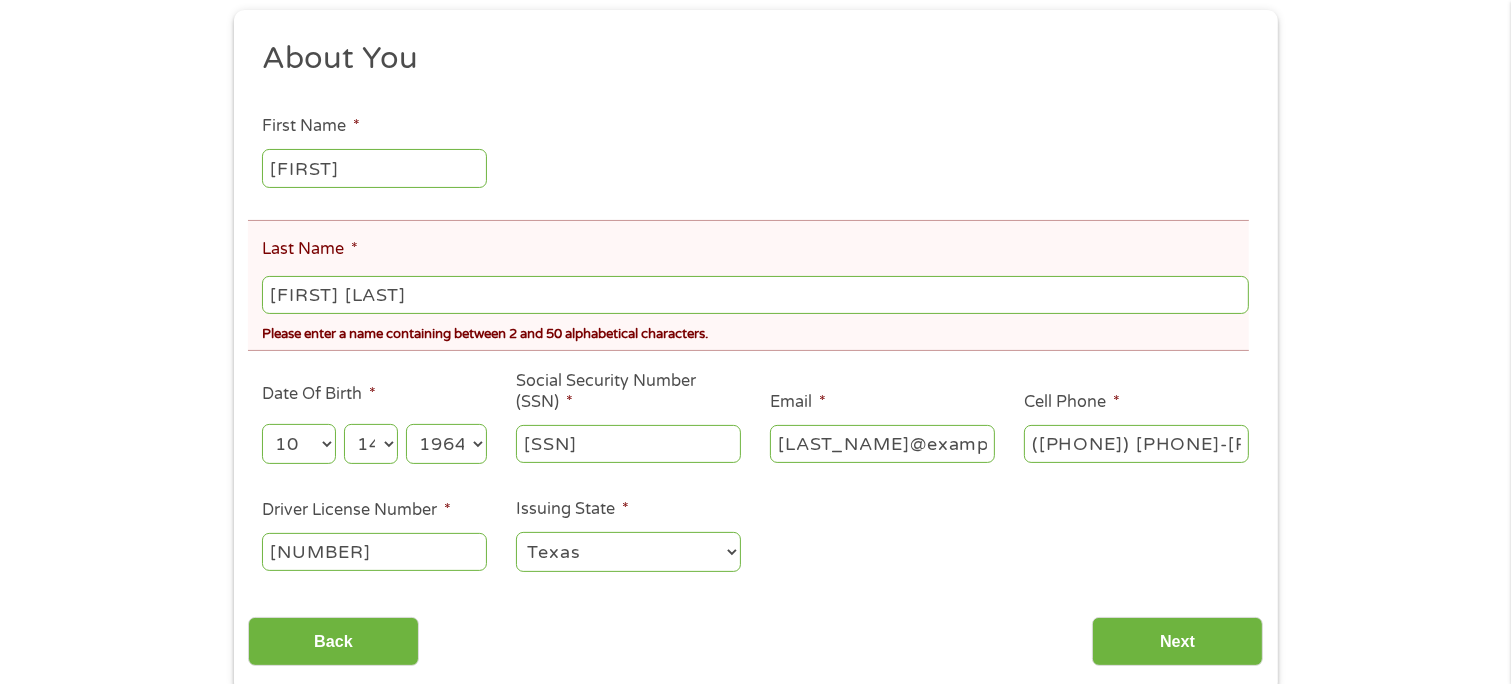 click on "[FIRST] [LAST]" at bounding box center [755, 295] 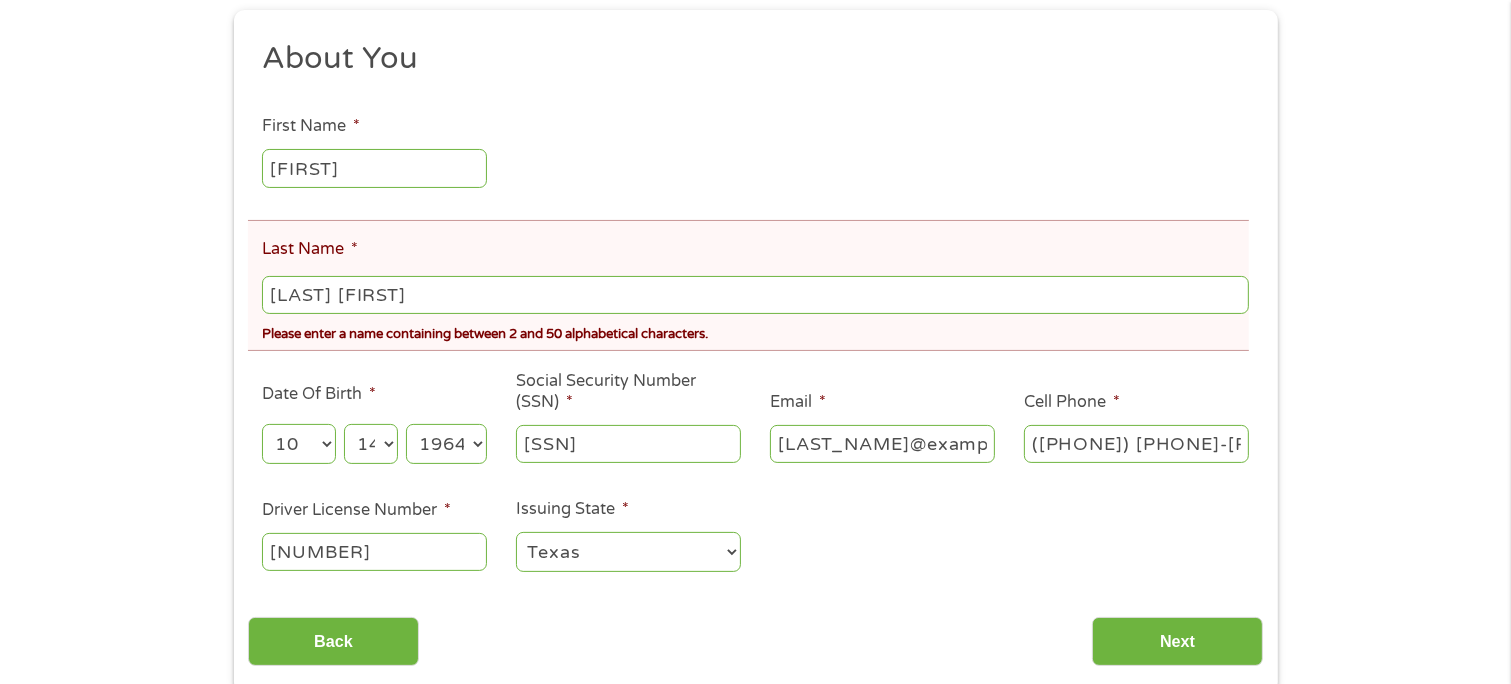 type on "[FIRST] [LAST]" 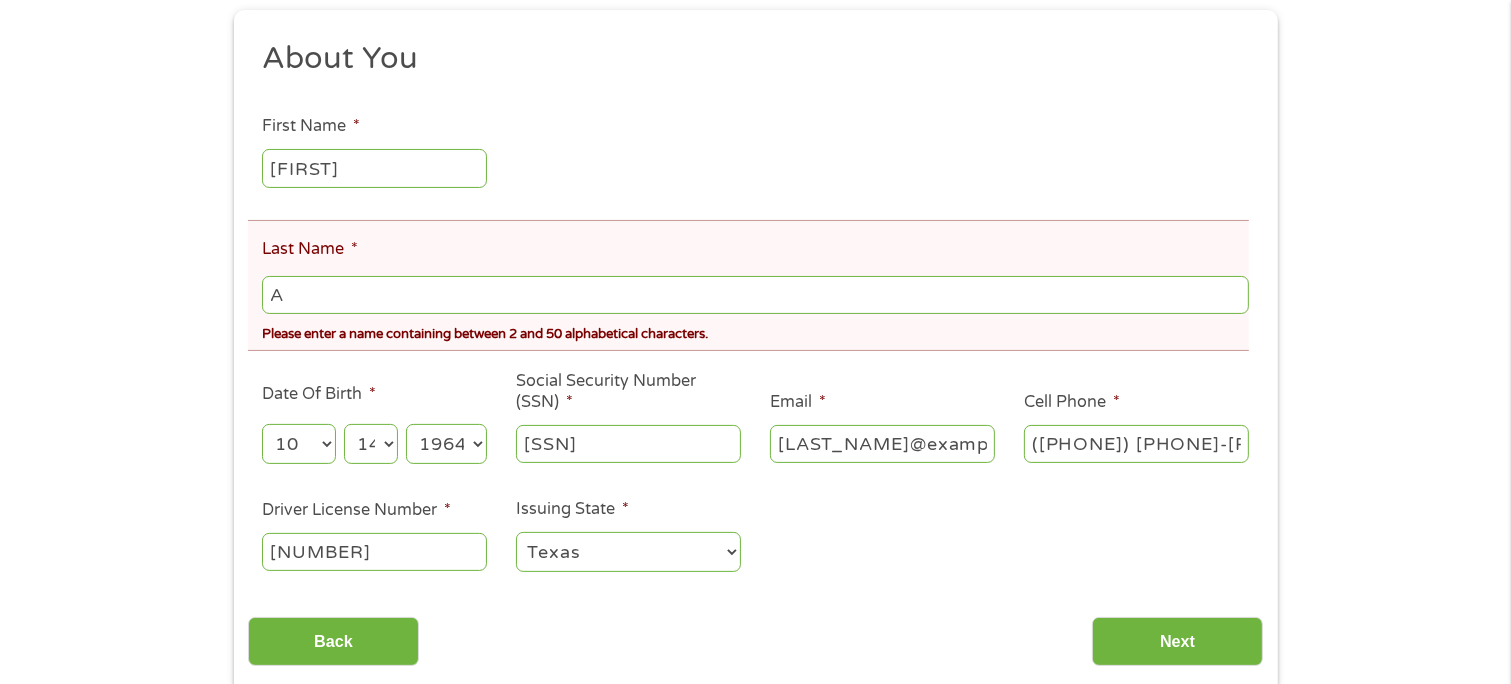 type on "[FIRST] [LAST]" 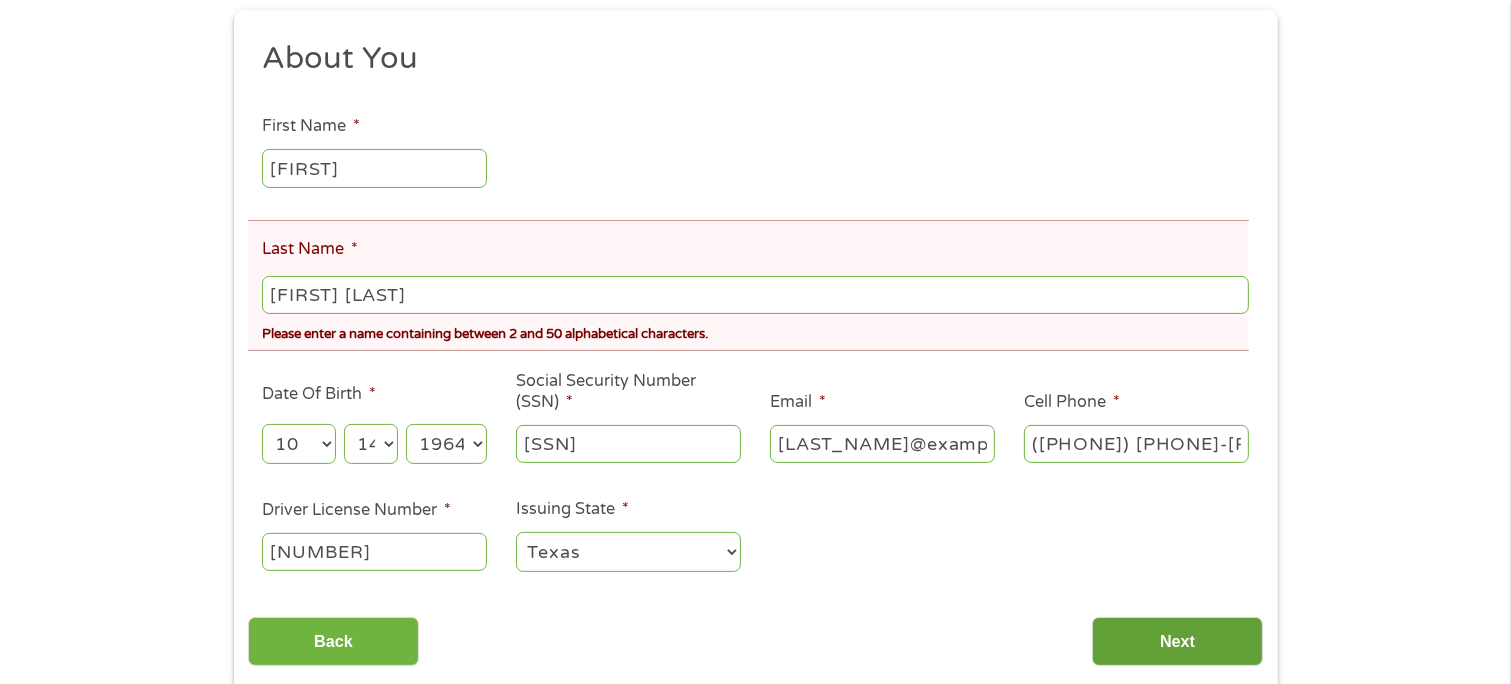 click on "Next" at bounding box center (1177, 641) 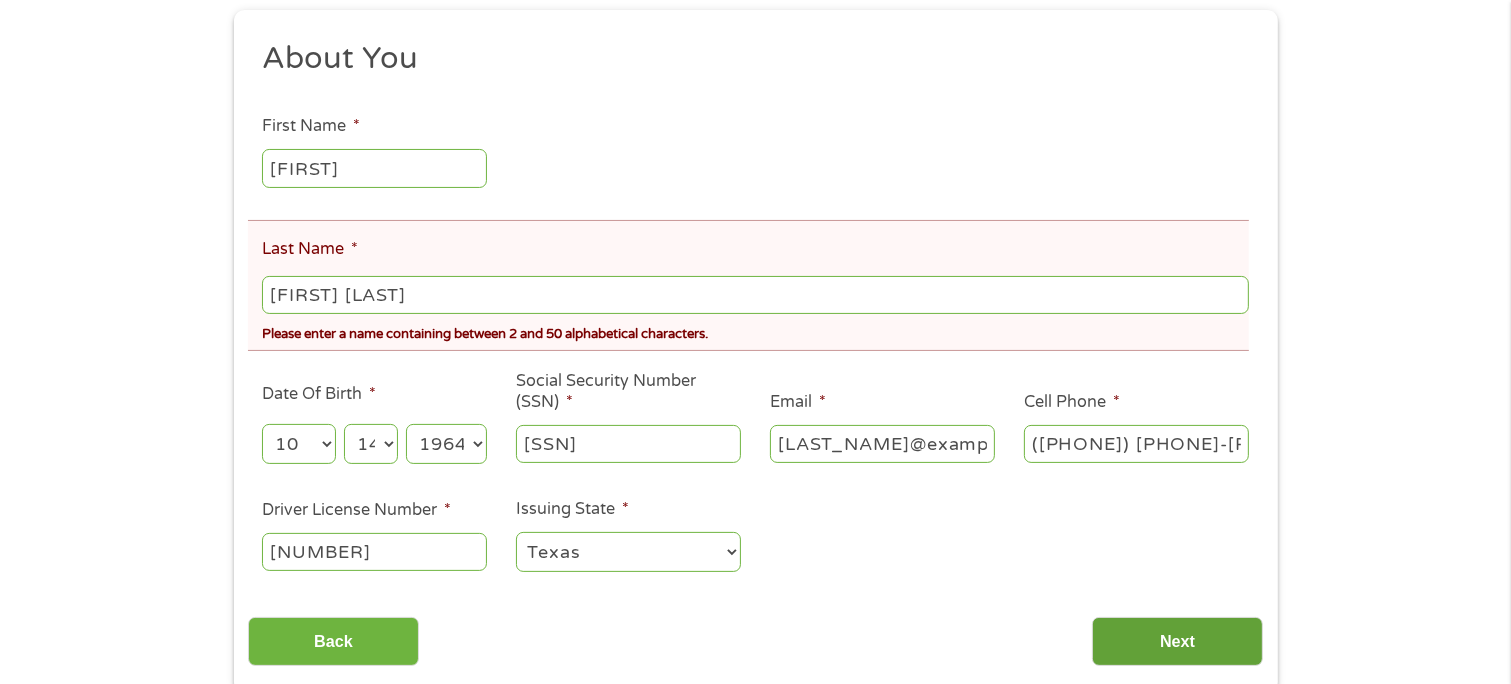 scroll, scrollTop: 8, scrollLeft: 8, axis: both 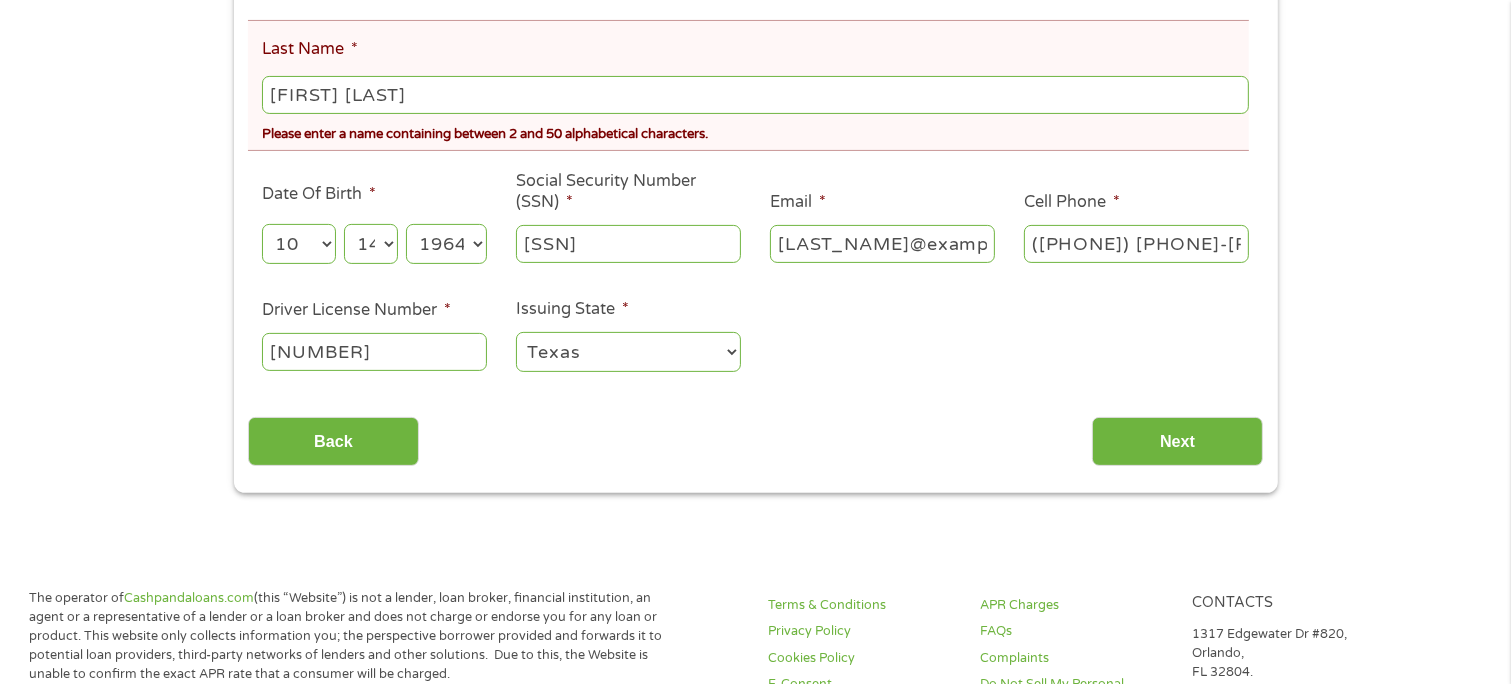 drag, startPoint x: 536, startPoint y: 91, endPoint x: 37, endPoint y: 102, distance: 499.12122 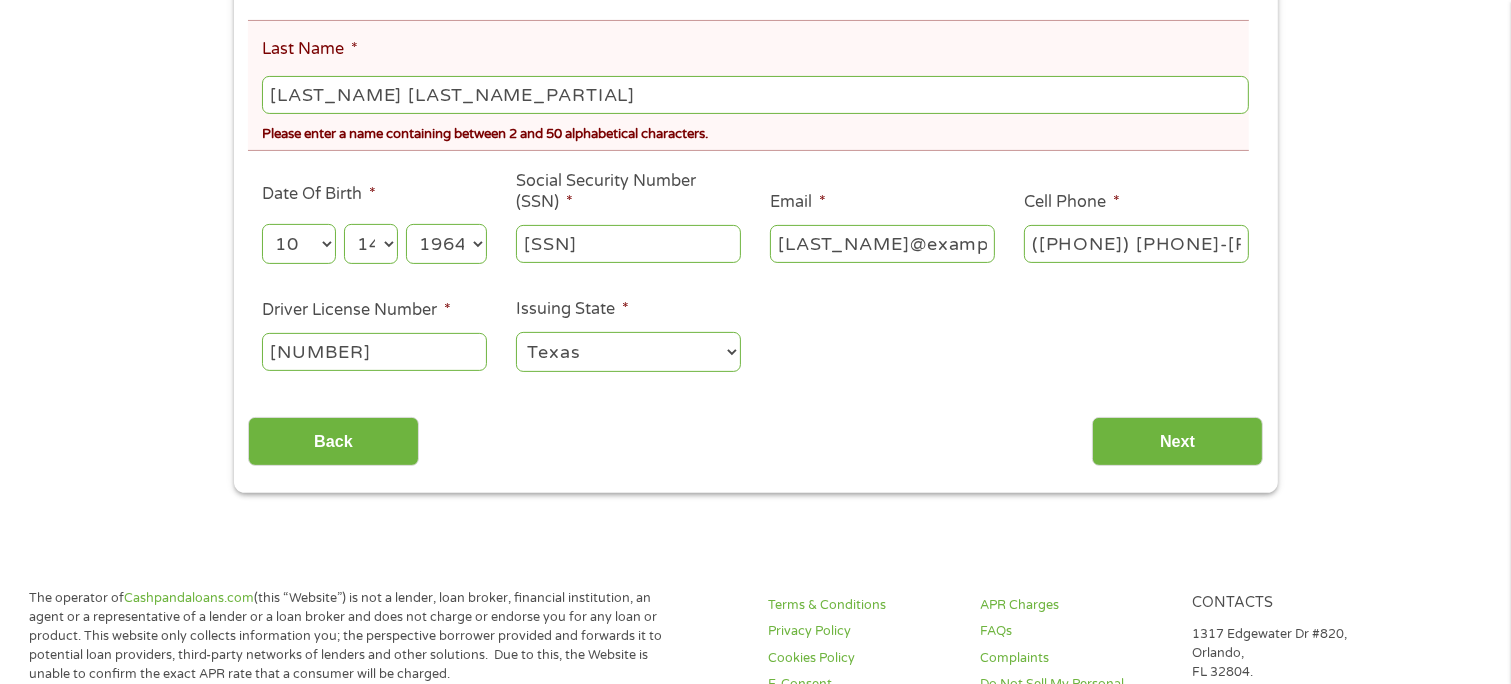 type on "[FIRST] [LAST]" 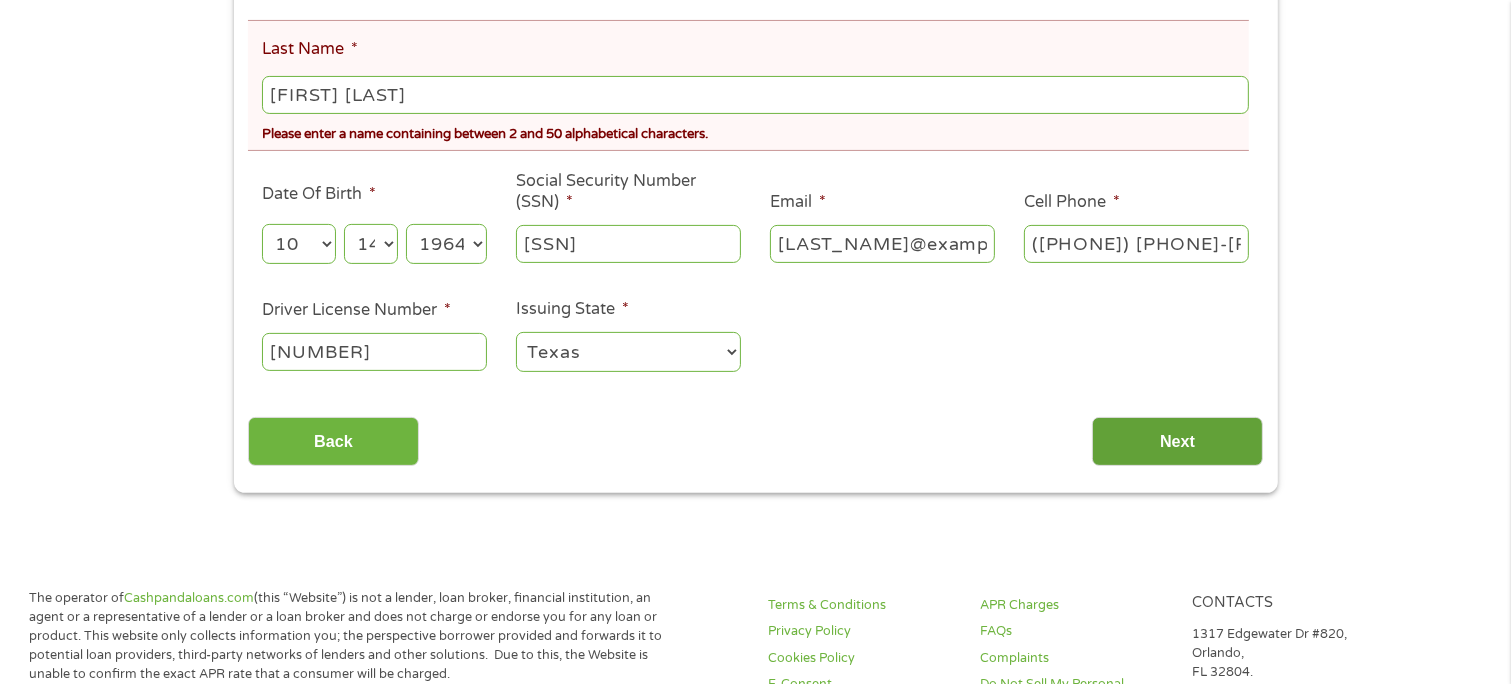 click on "Next" at bounding box center [1177, 441] 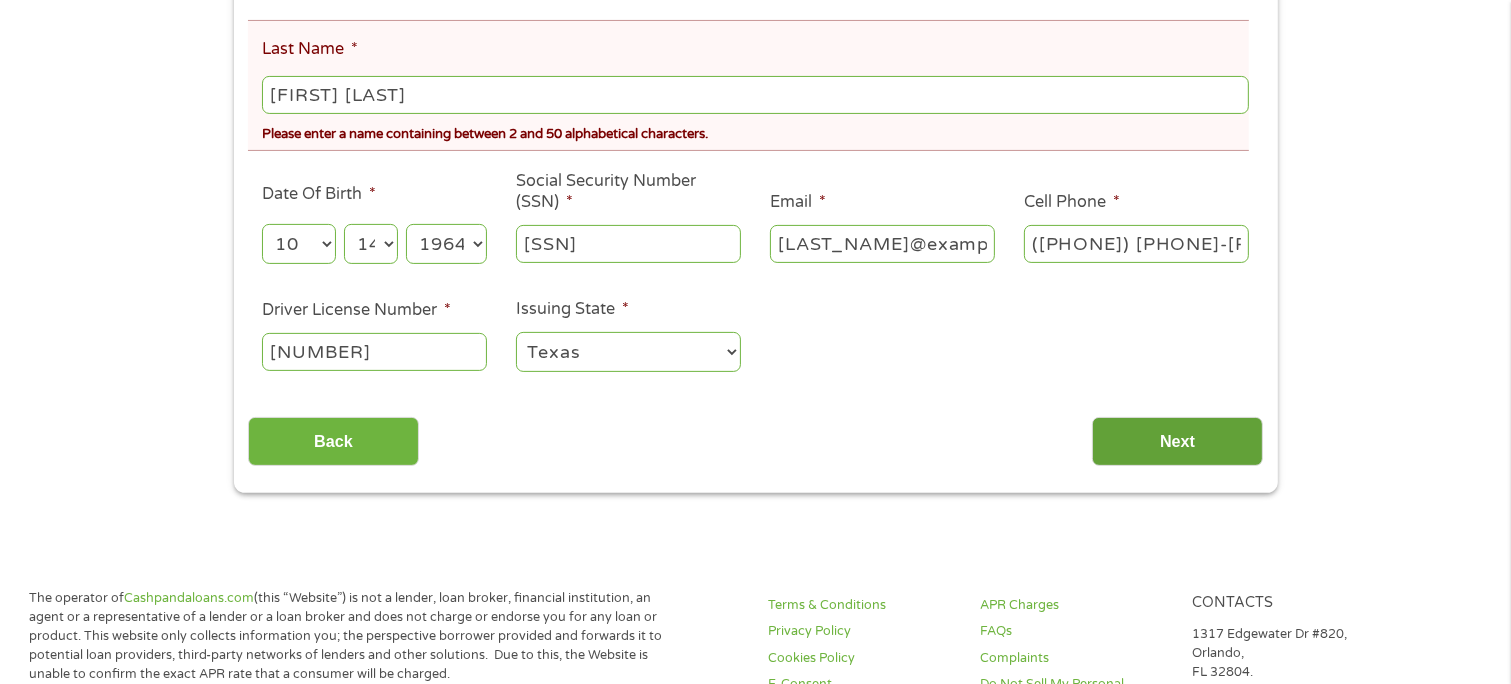 scroll, scrollTop: 8, scrollLeft: 8, axis: both 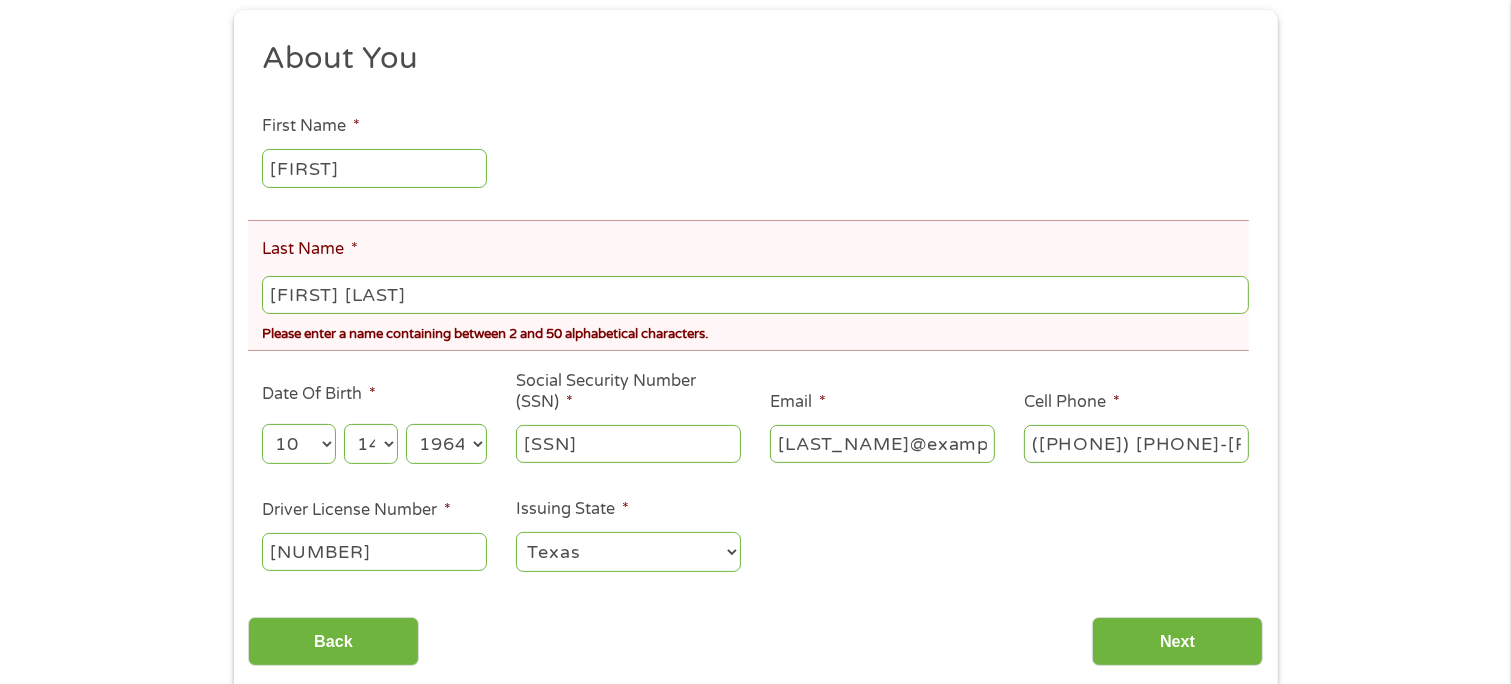 click on "[FIRST]" at bounding box center [374, 168] 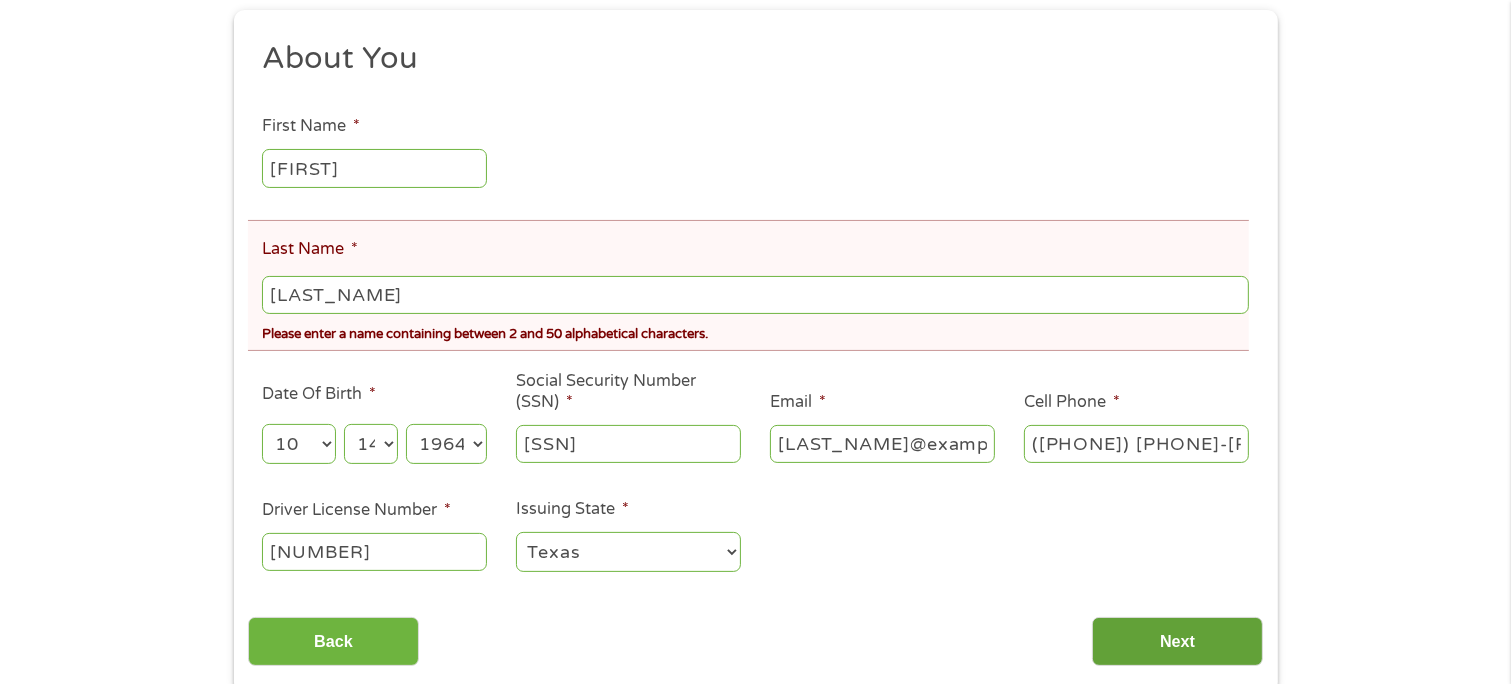 type on "[LAST_NAME]" 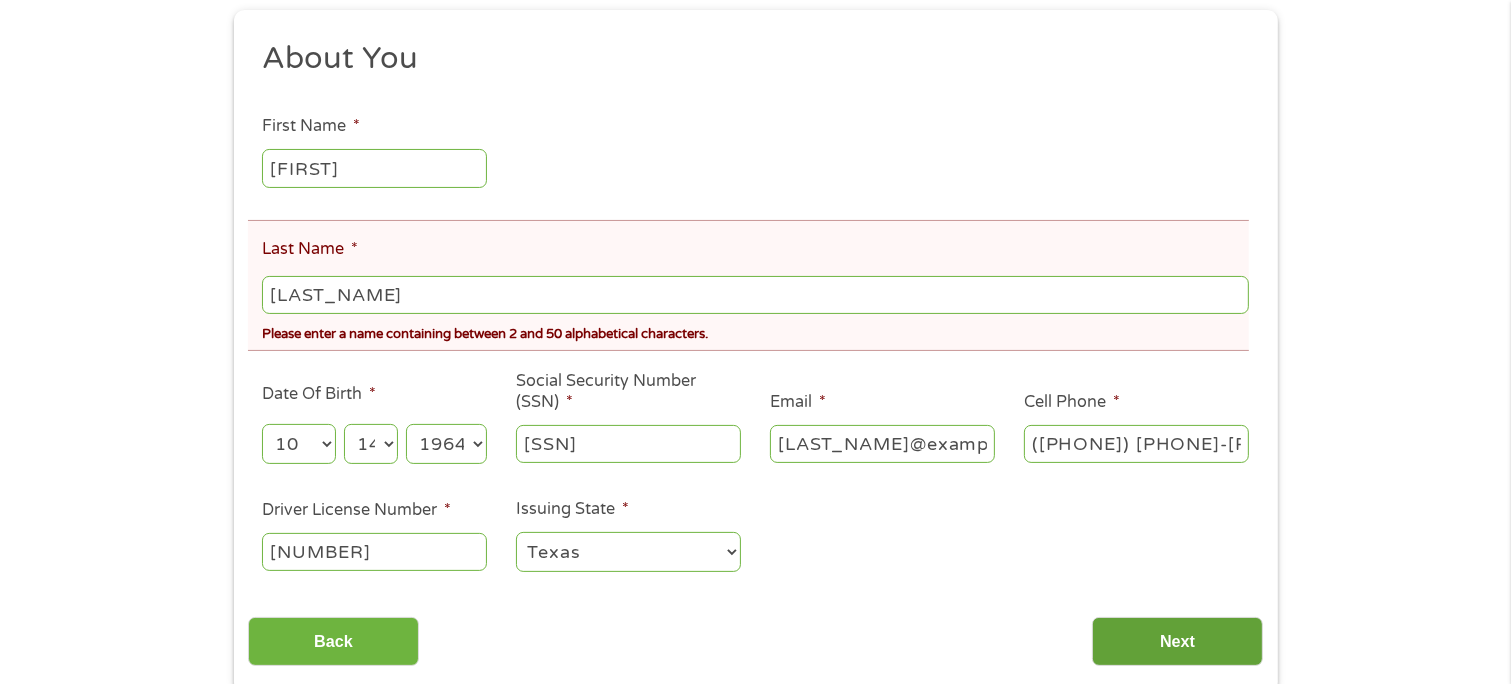 scroll, scrollTop: 8, scrollLeft: 8, axis: both 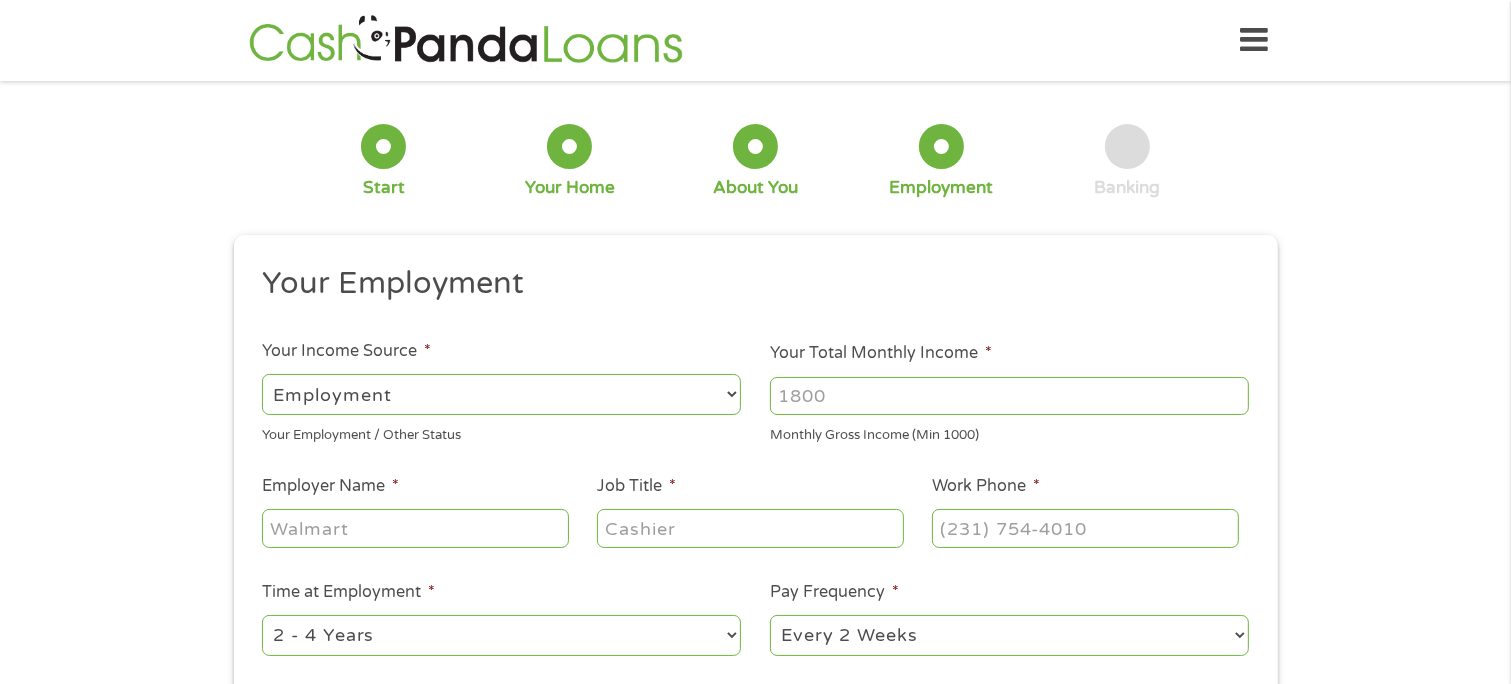 click on "Your Total Monthly Income *" at bounding box center [1009, 396] 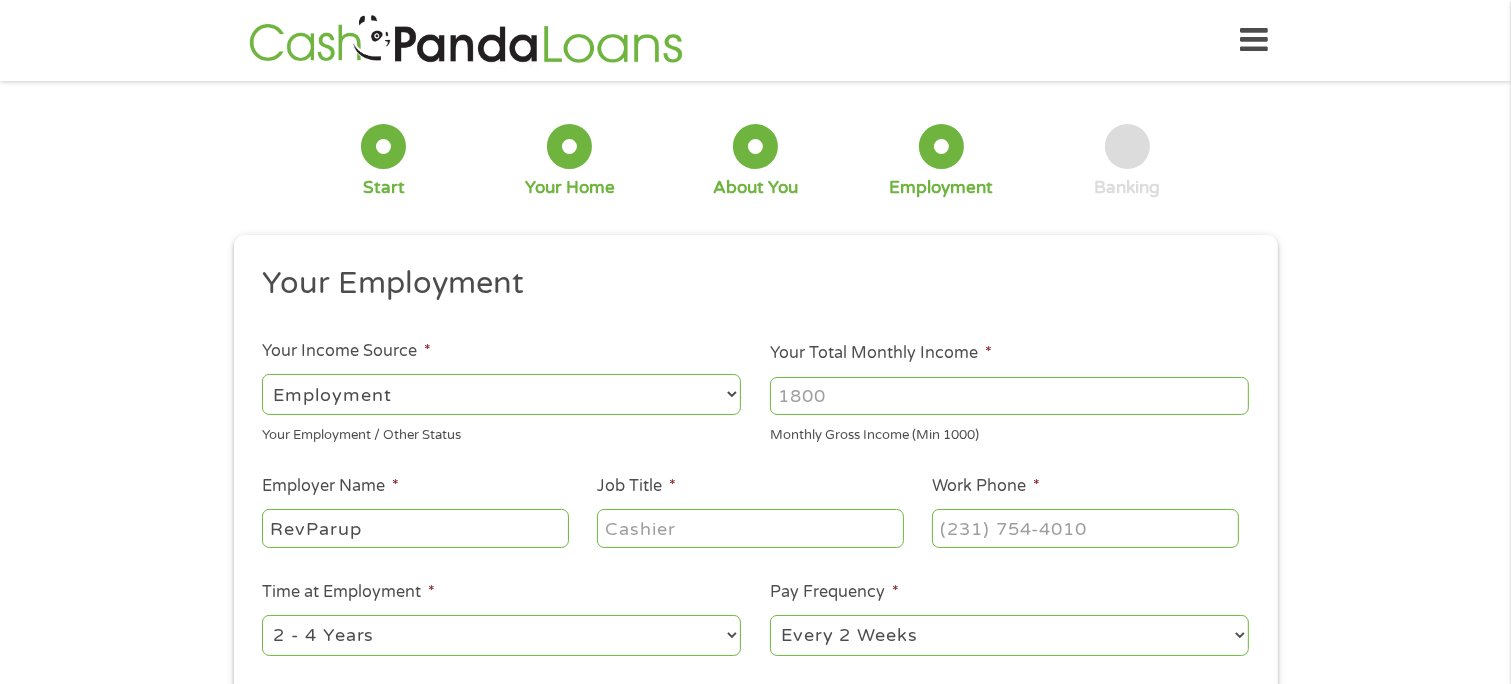 type on "RevParup" 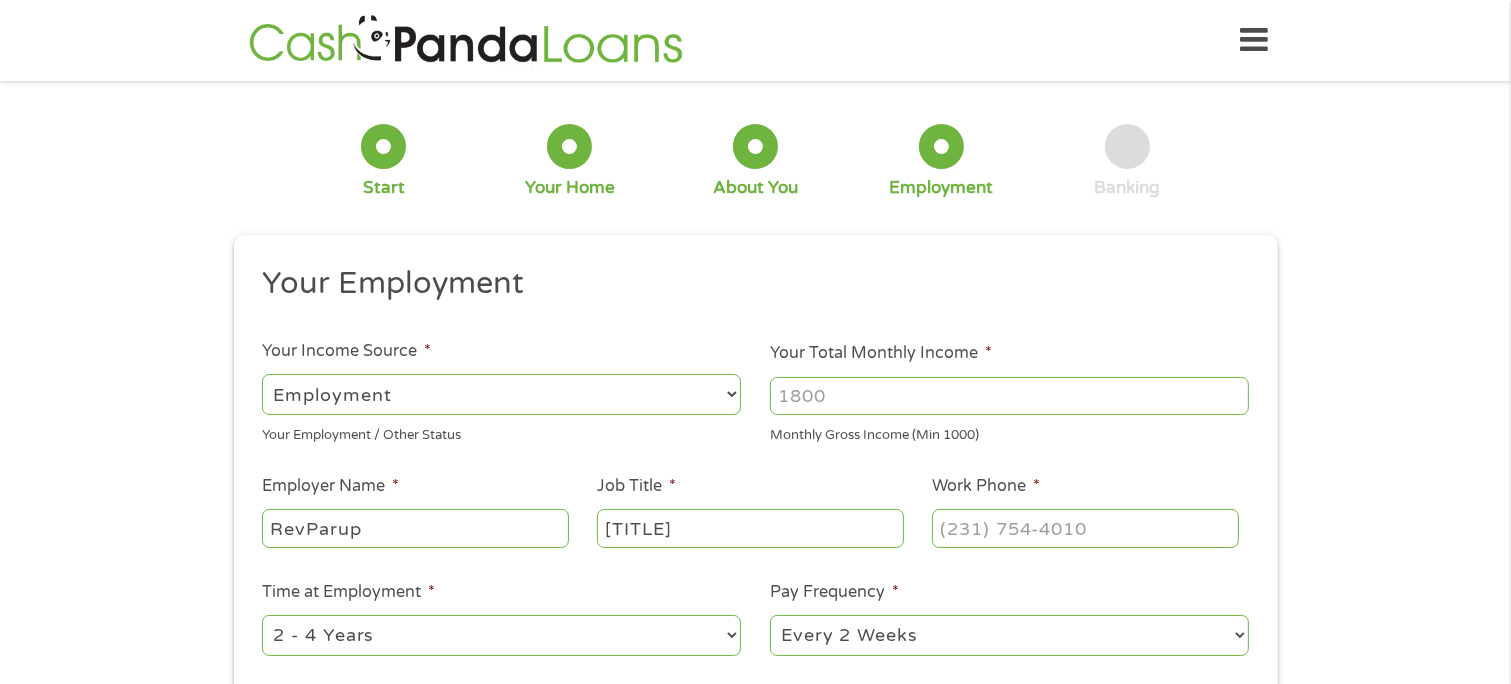 type on "[TITLE]" 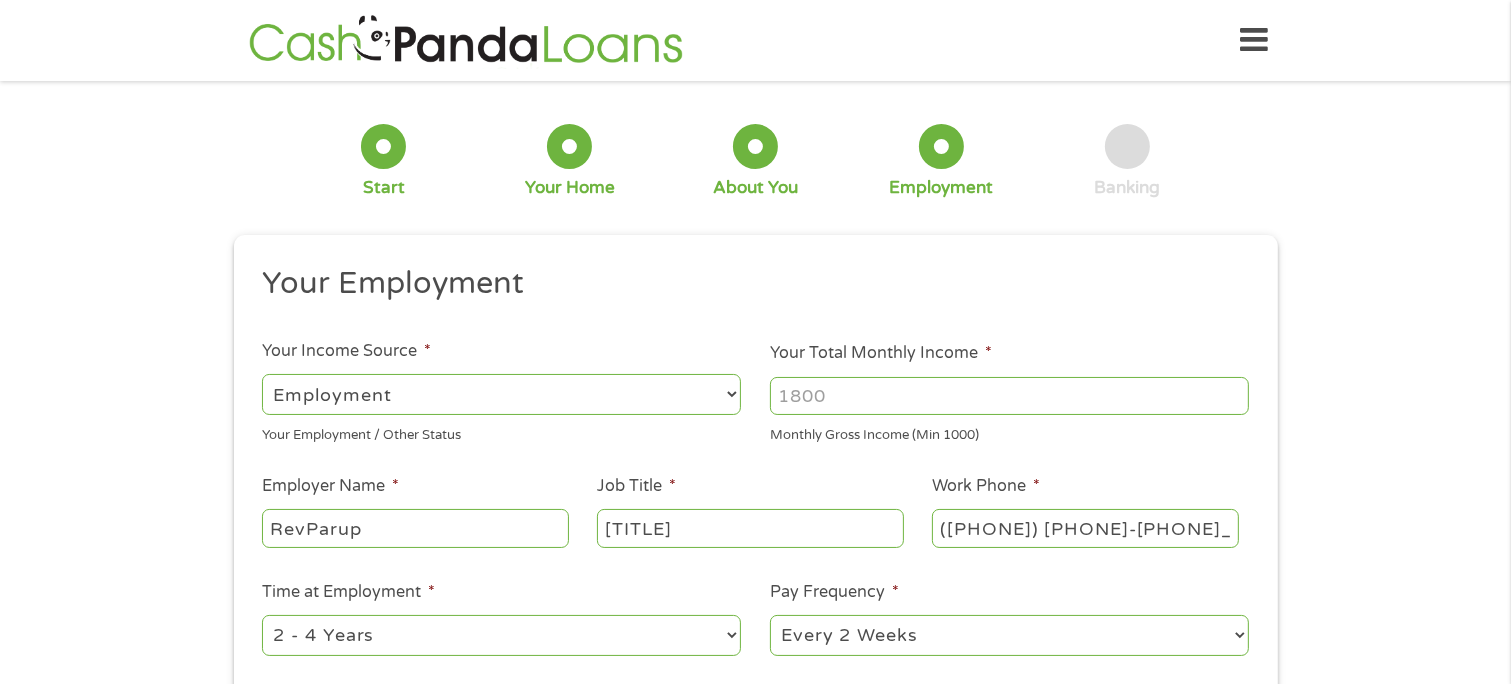 type on "([PHONE]) [PHONE]-[PHONE]" 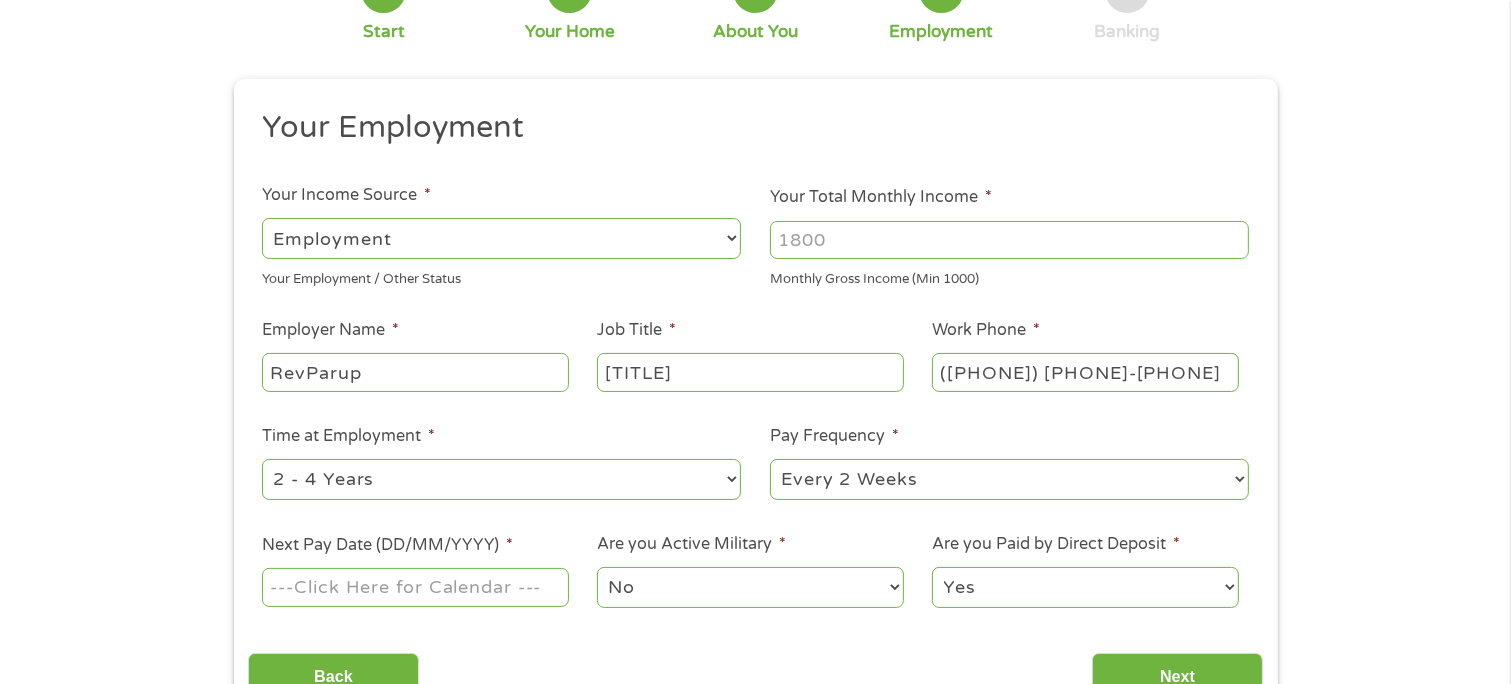 scroll, scrollTop: 200, scrollLeft: 0, axis: vertical 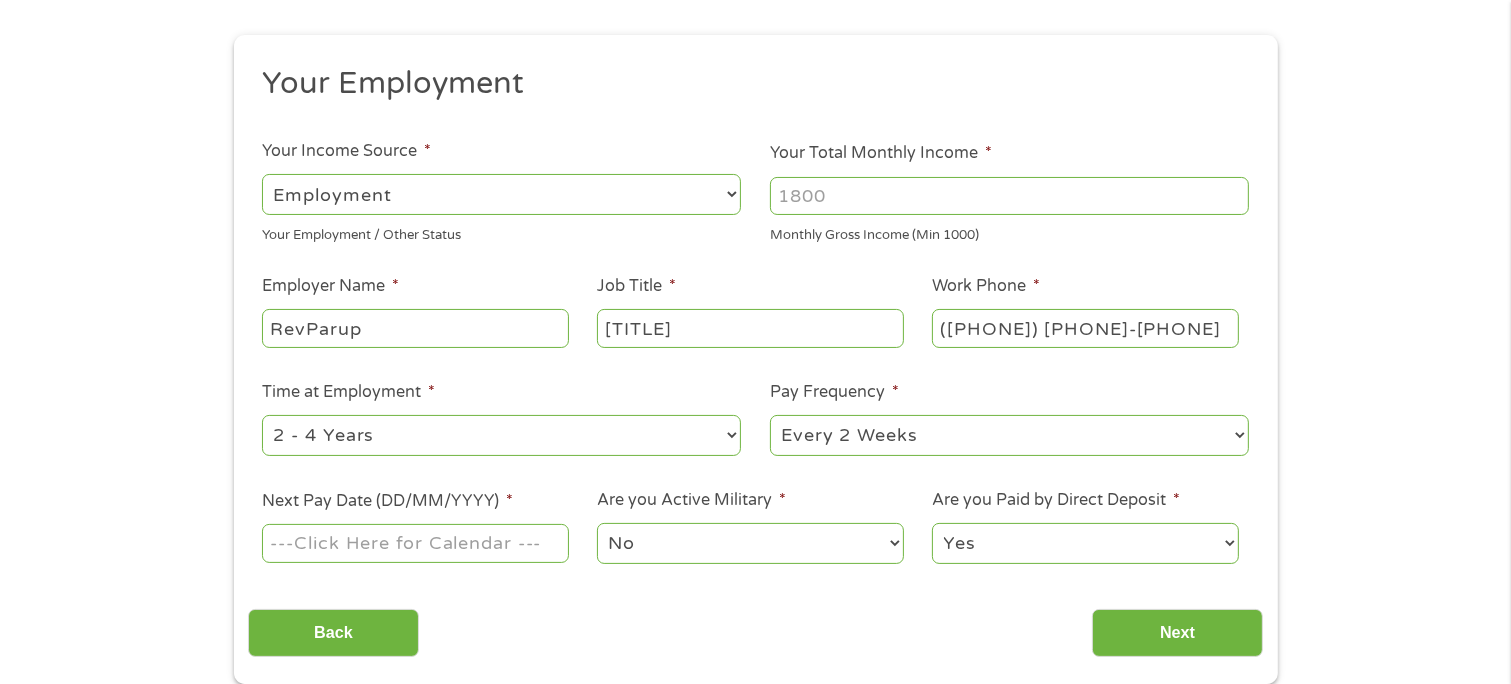 click on "--- Choose one --- 1 Year or less 1 - 2 Years 2 - 4 Years Over 4 Years" at bounding box center (501, 435) 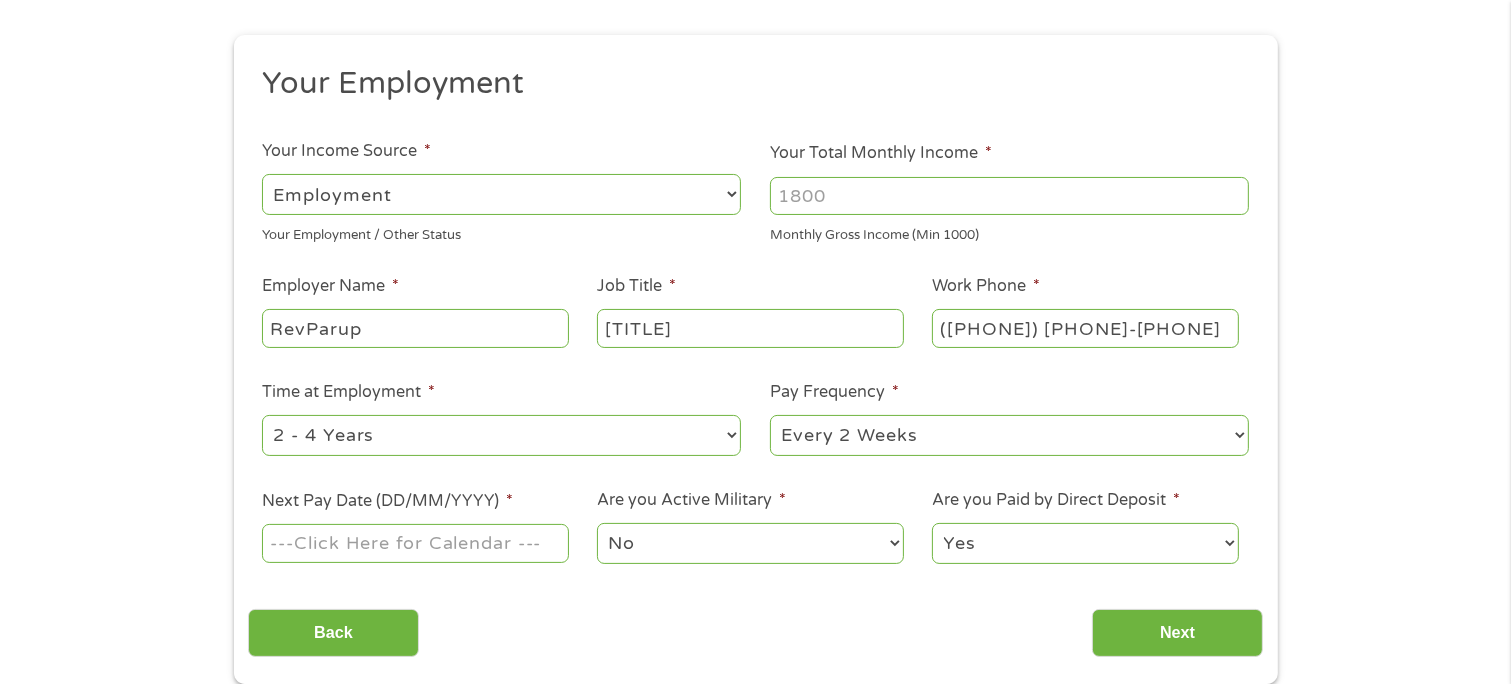 select on "12months" 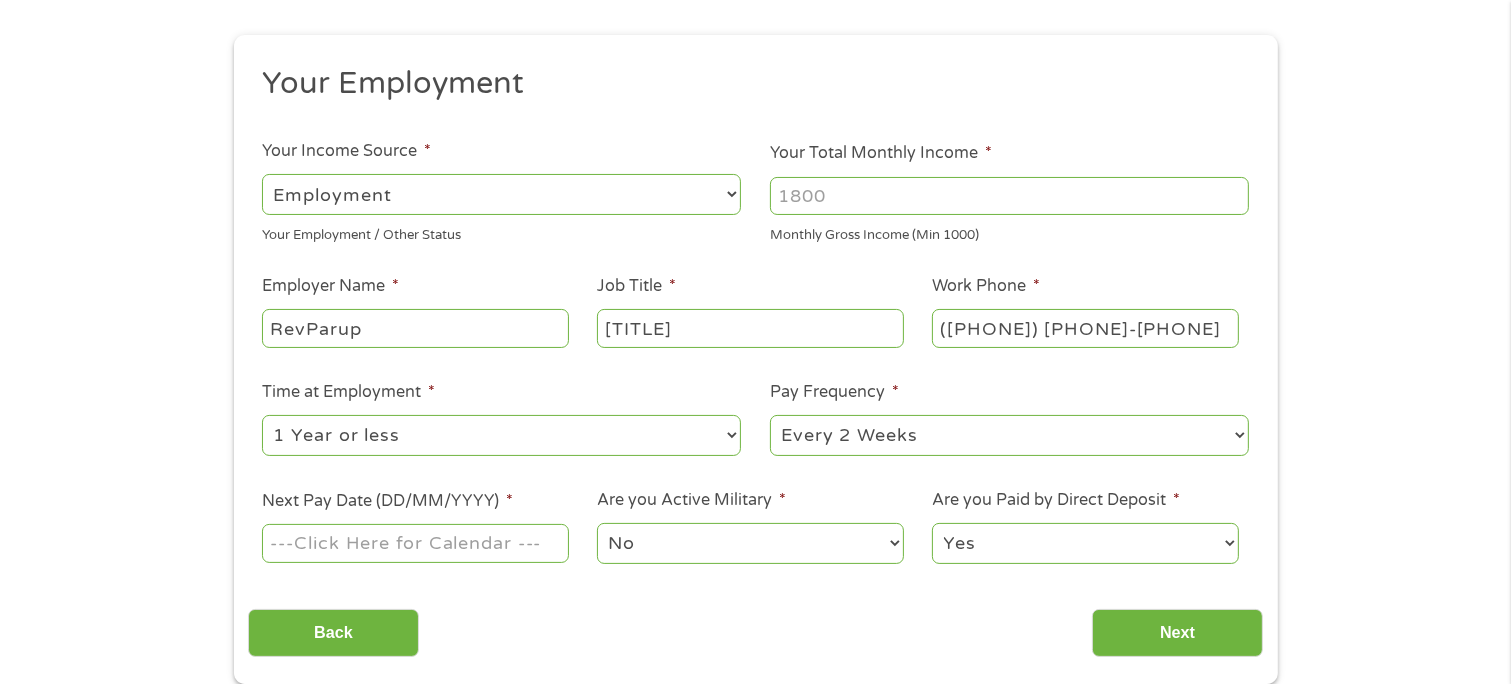 click on "--- Choose one --- 1 Year or less 1 - 2 Years 2 - 4 Years Over 4 Years" at bounding box center [501, 435] 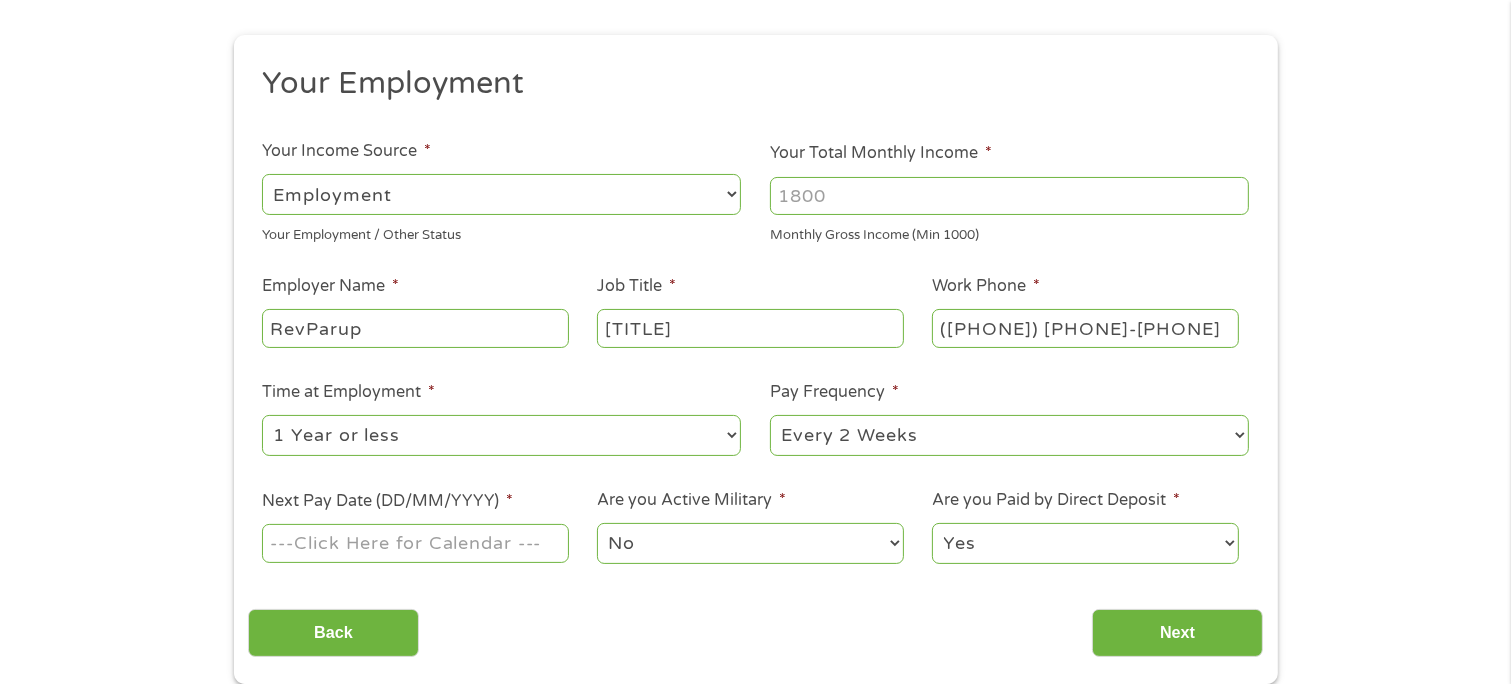 click on "--- Choose one --- Every 2 Weeks Every Week Monthly Semi-Monthly" at bounding box center [1009, 435] 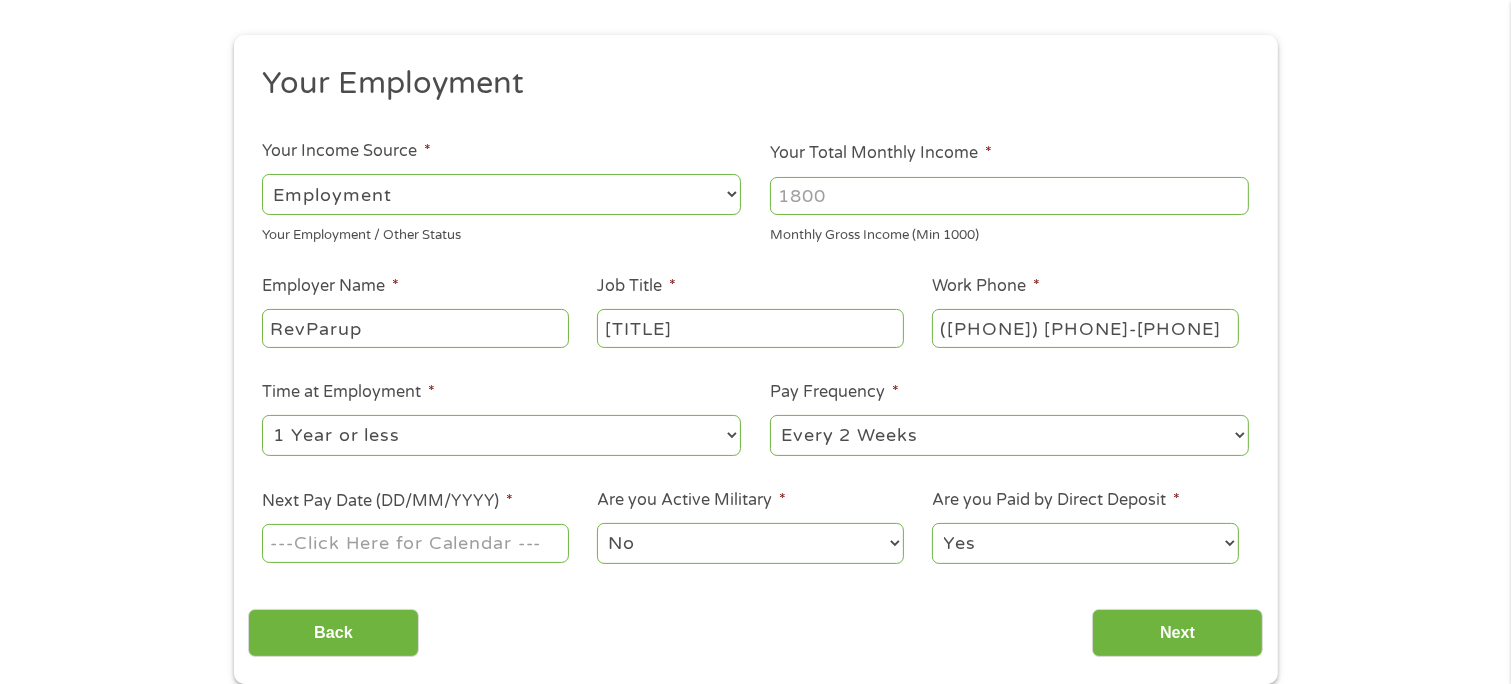 select on "monthly" 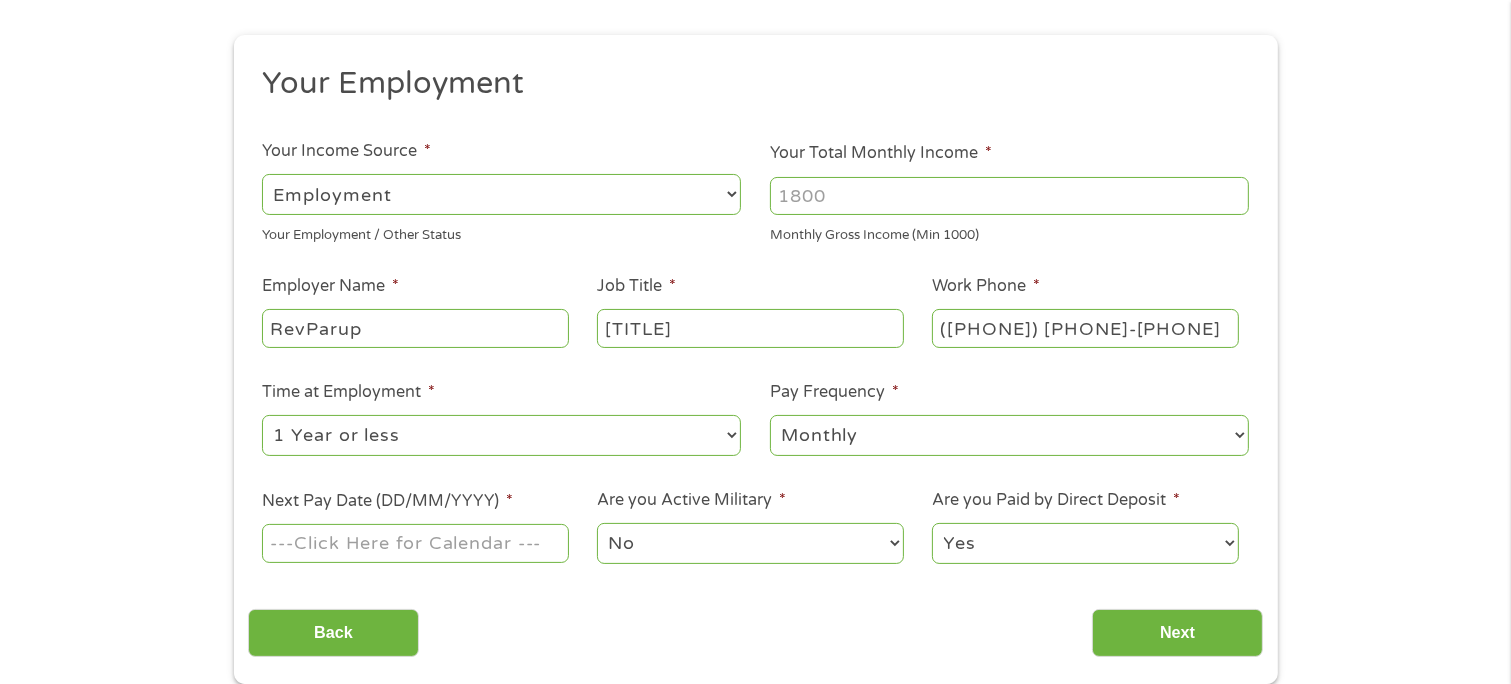 click on "--- Choose one --- Every 2 Weeks Every Week Monthly Semi-Monthly" at bounding box center (1009, 435) 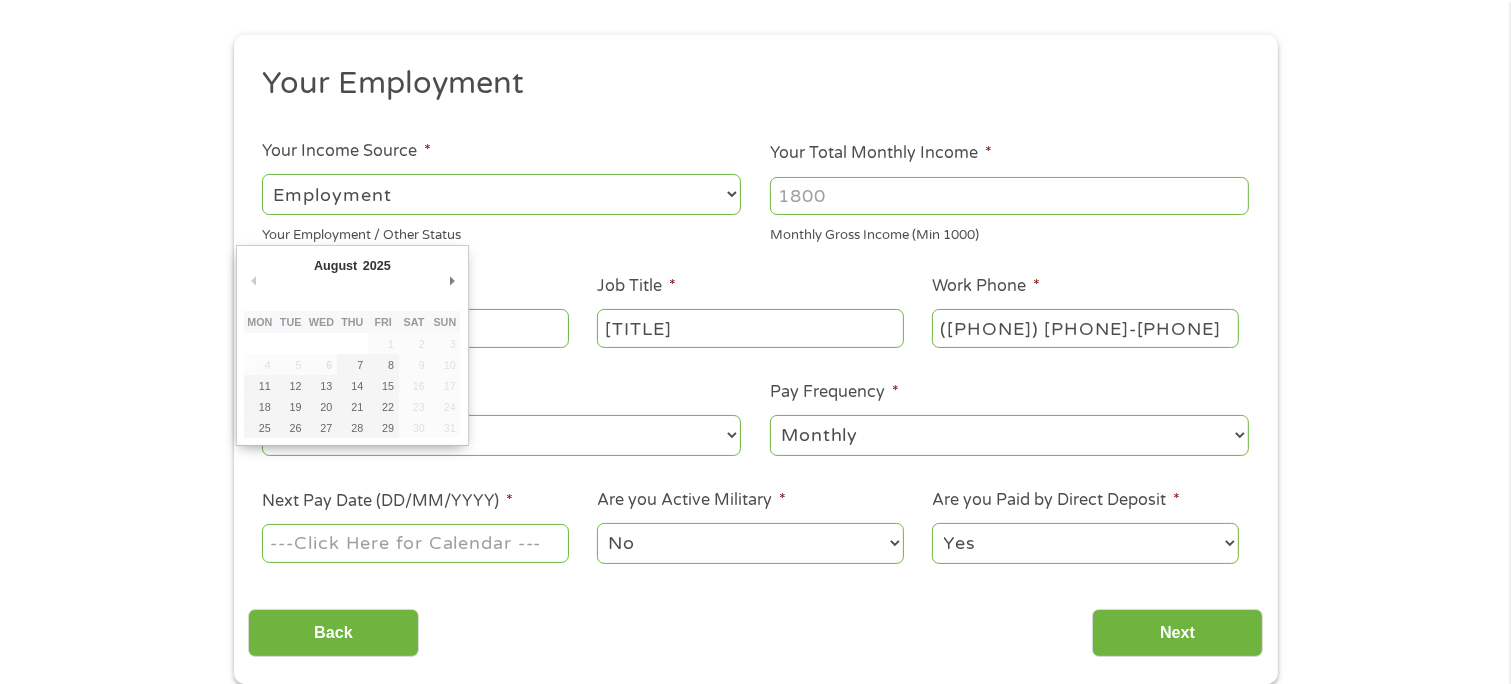 click on "Next Pay Date (DD/MM/YYYY) *" at bounding box center [415, 543] 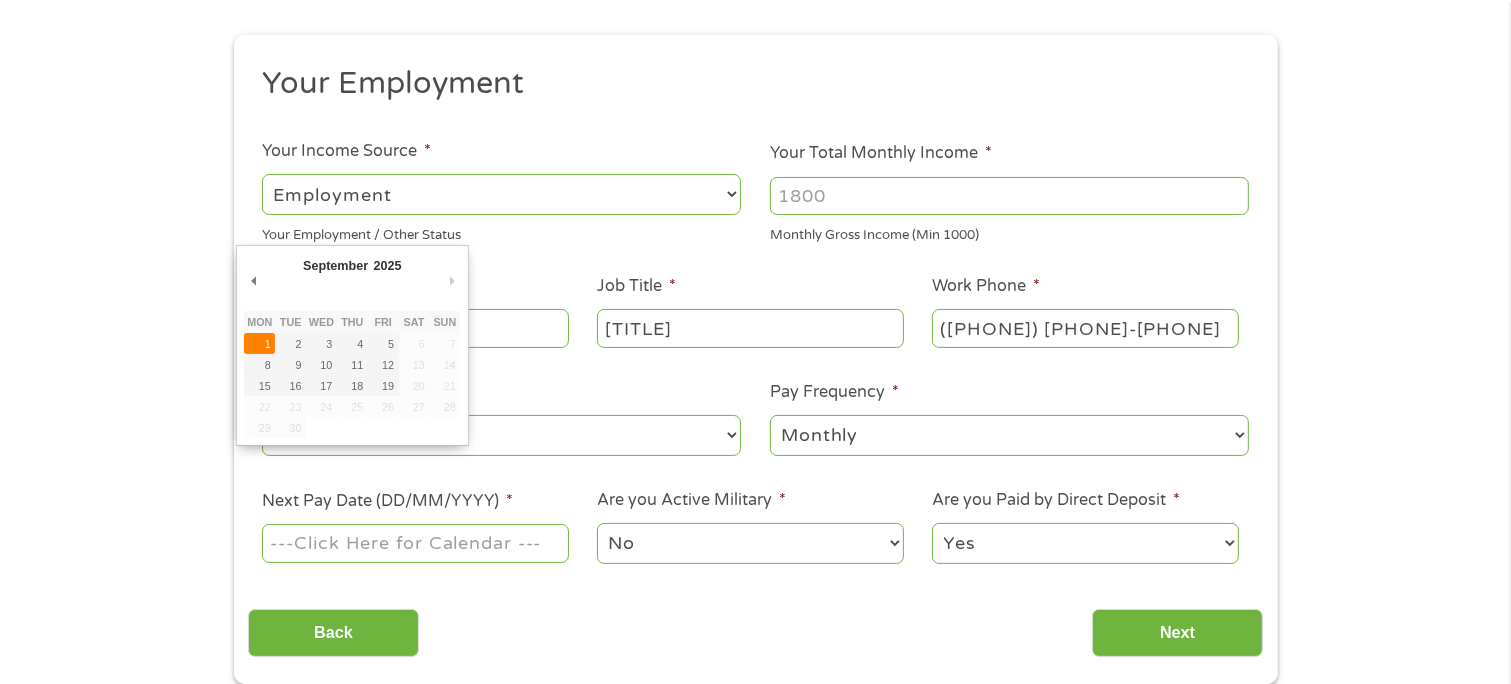 type on "01/09/2025" 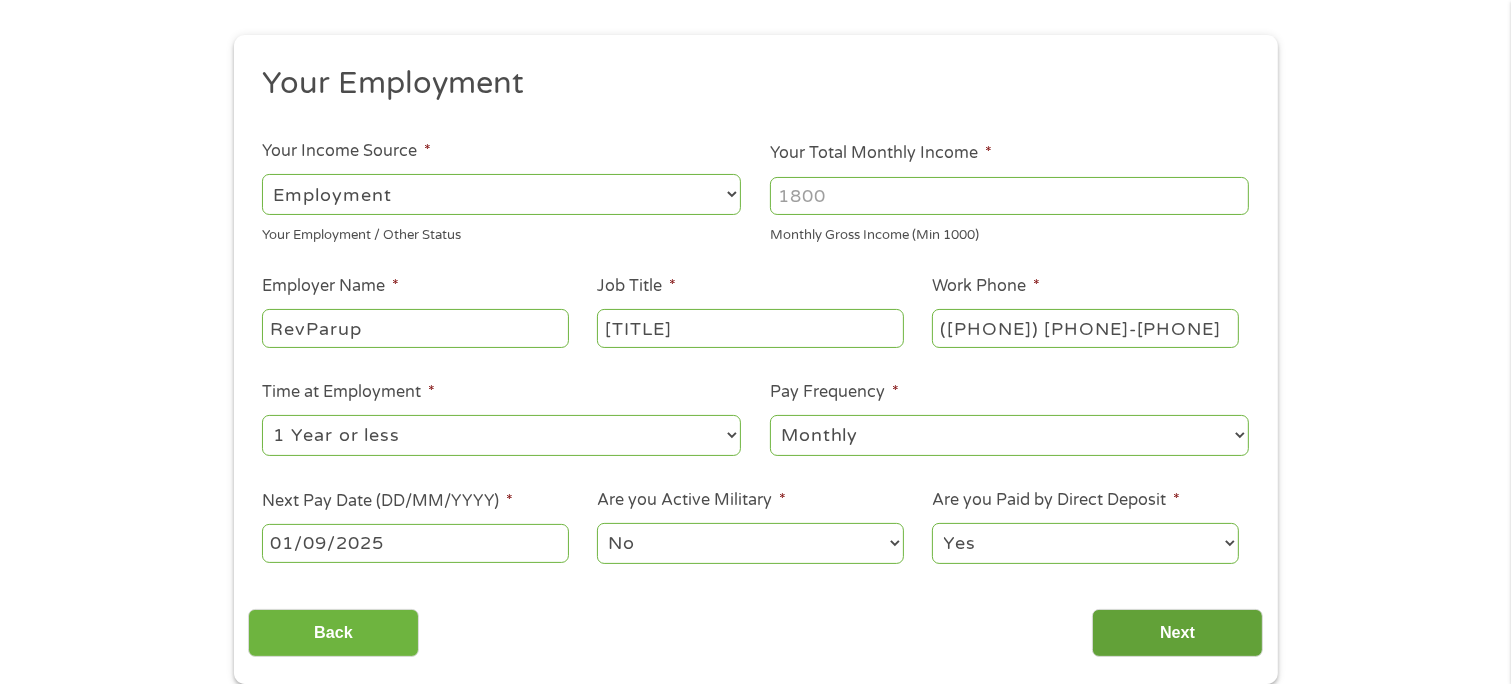 click on "Next" at bounding box center [1177, 633] 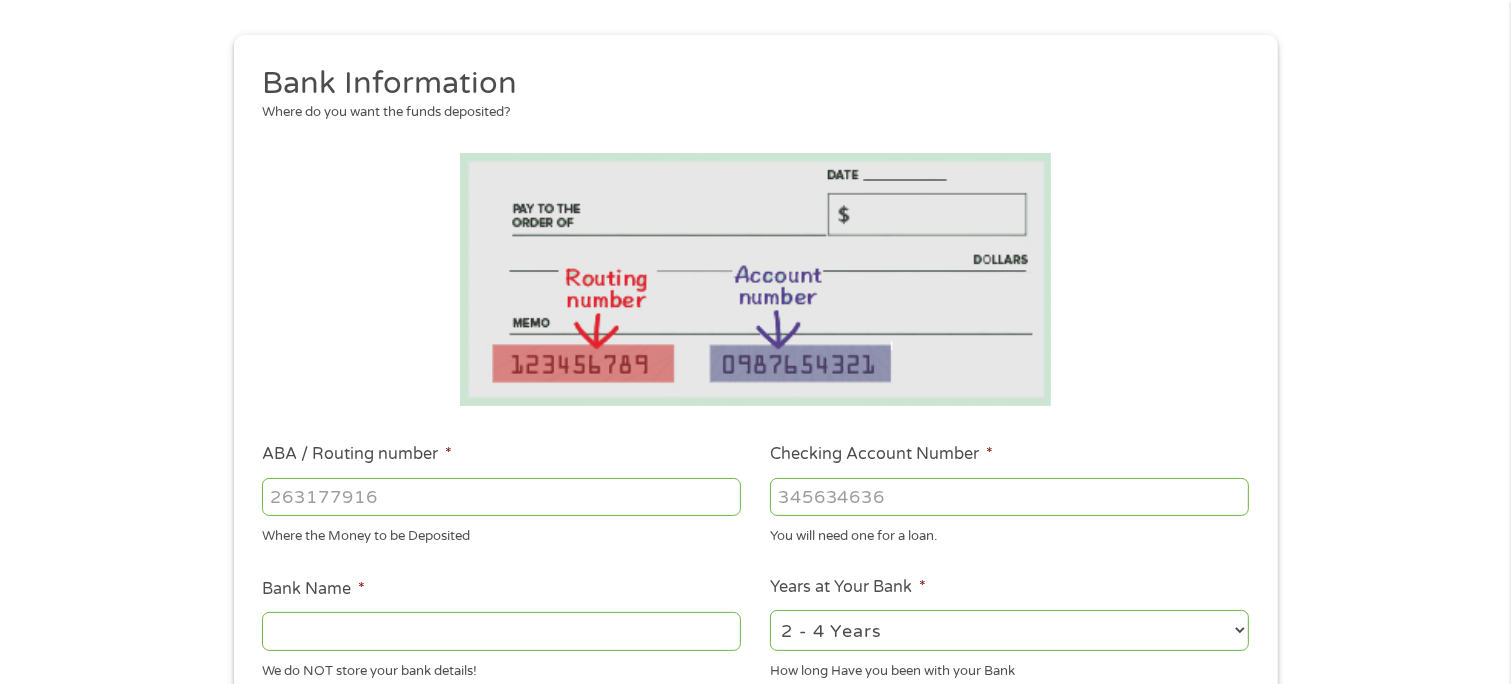 scroll, scrollTop: 159, scrollLeft: 0, axis: vertical 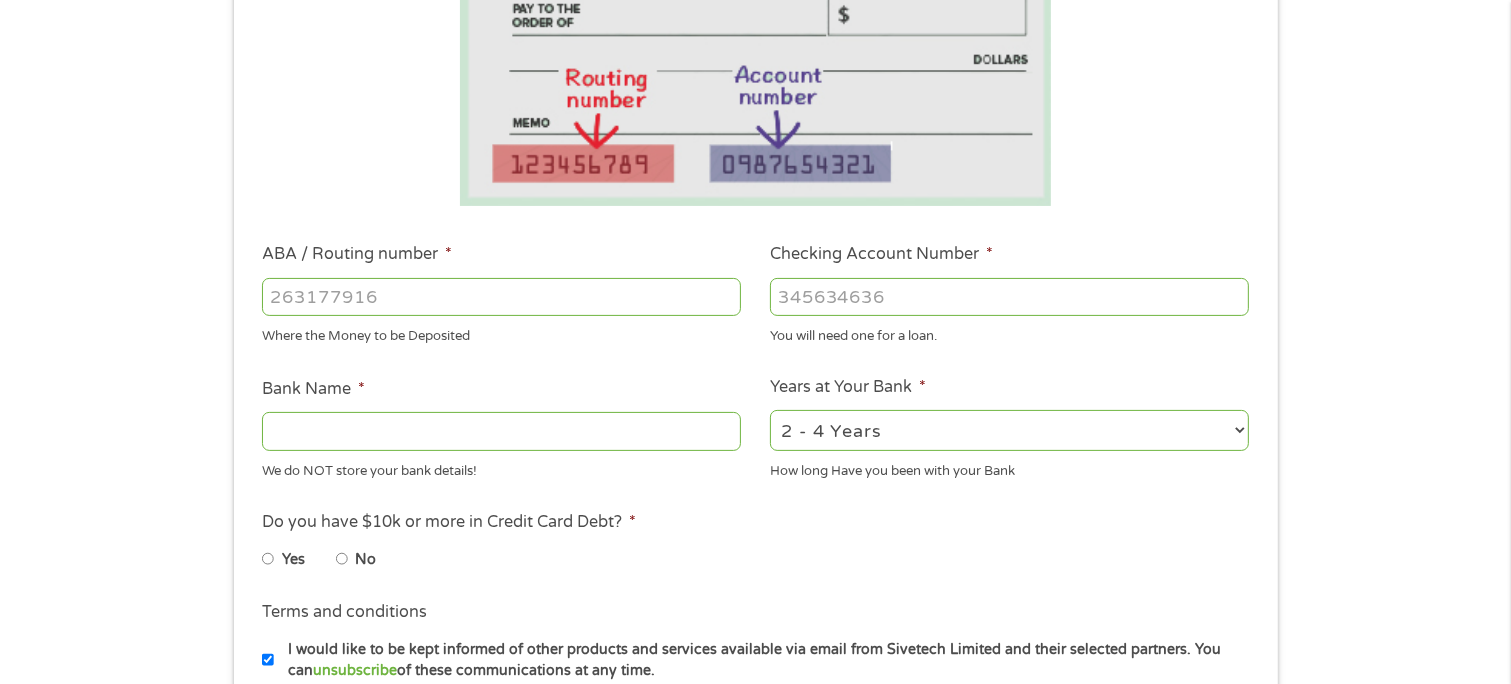 click on "ABA / Routing number *" at bounding box center [501, 297] 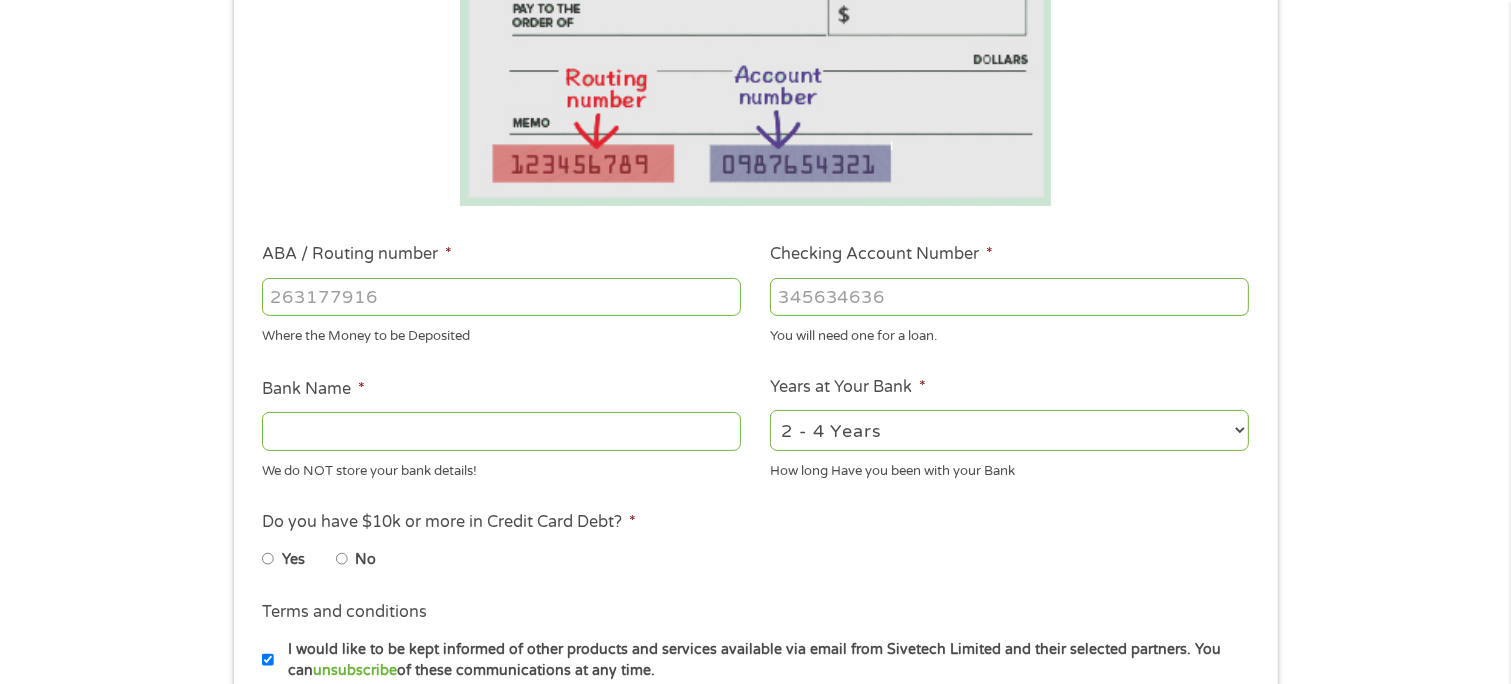 type on "[NUMBER]" 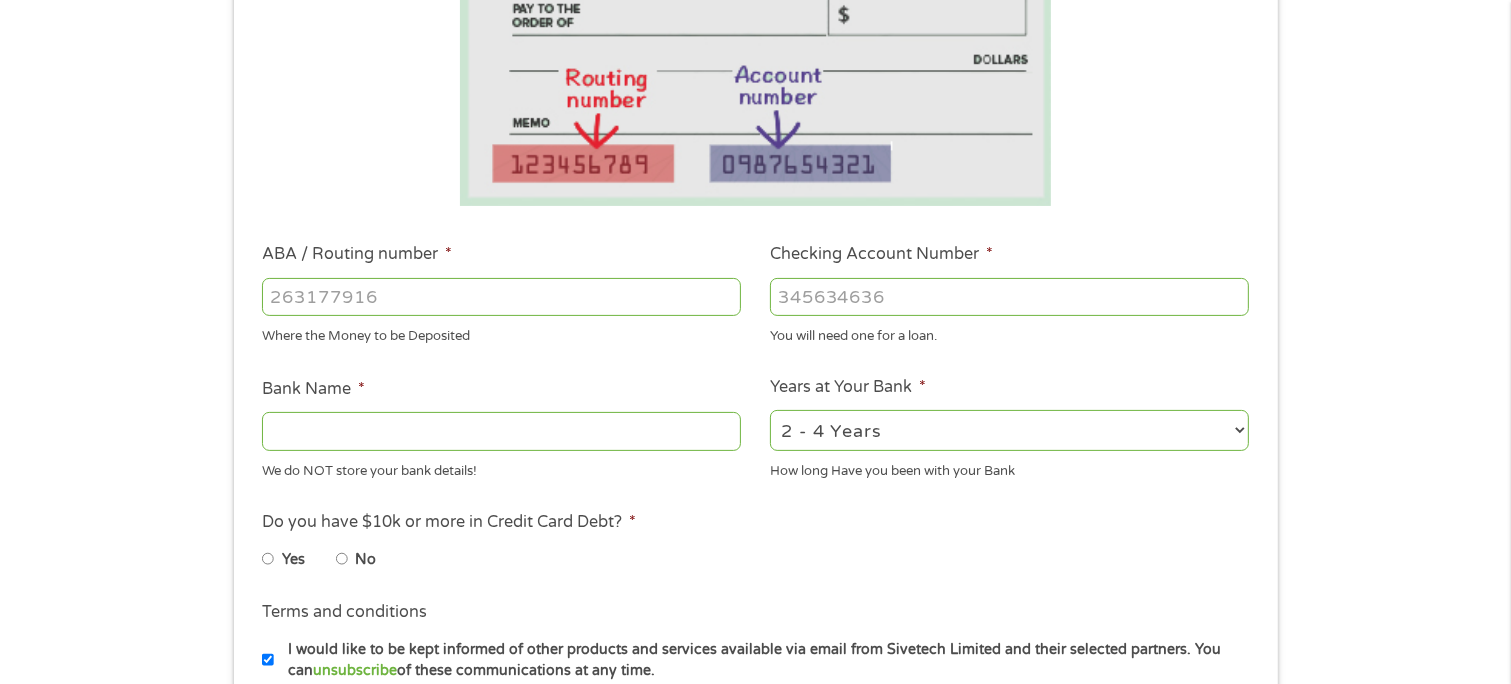 type on "PROSPERITY BANK" 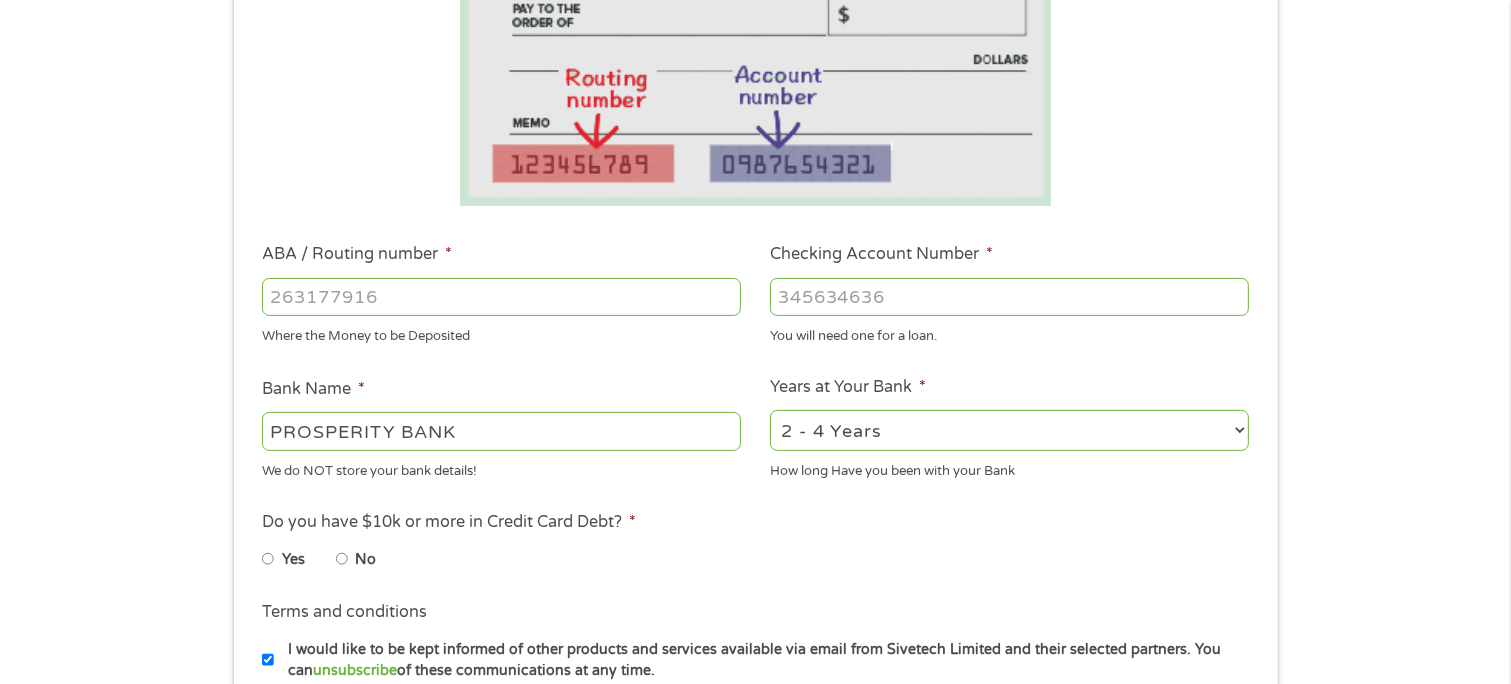 type on "[NUMBER]" 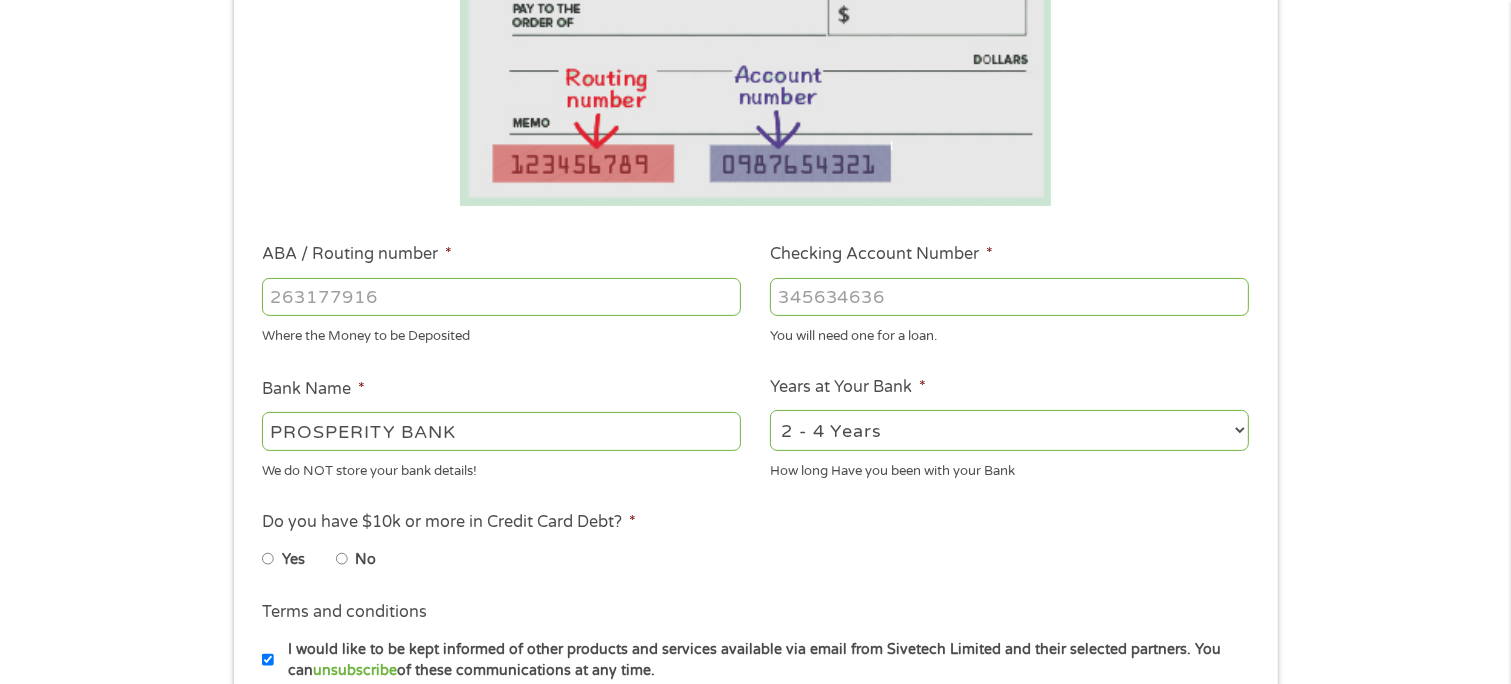 select on "12months" 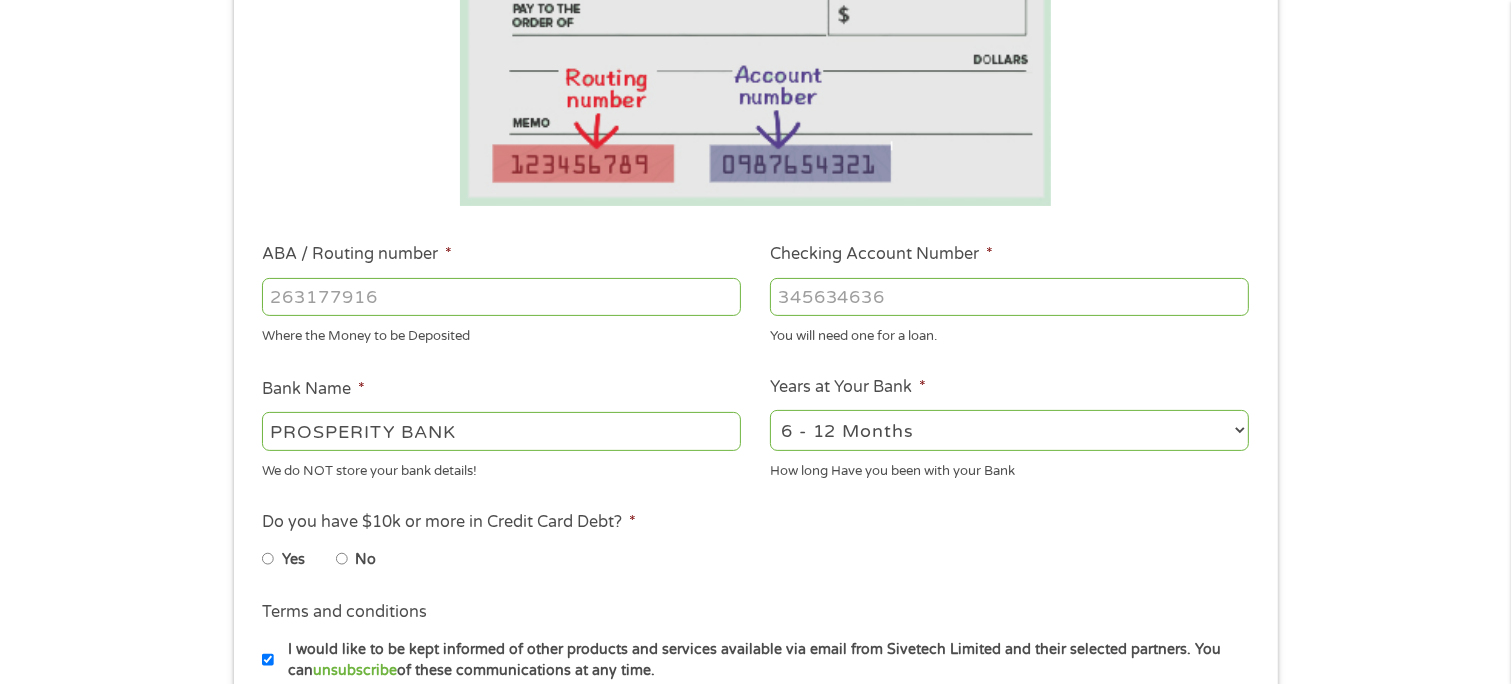 click on "2 - 4 Years 6 - 12 Months 1 - 2 Years Over 4 Years" at bounding box center [1009, 430] 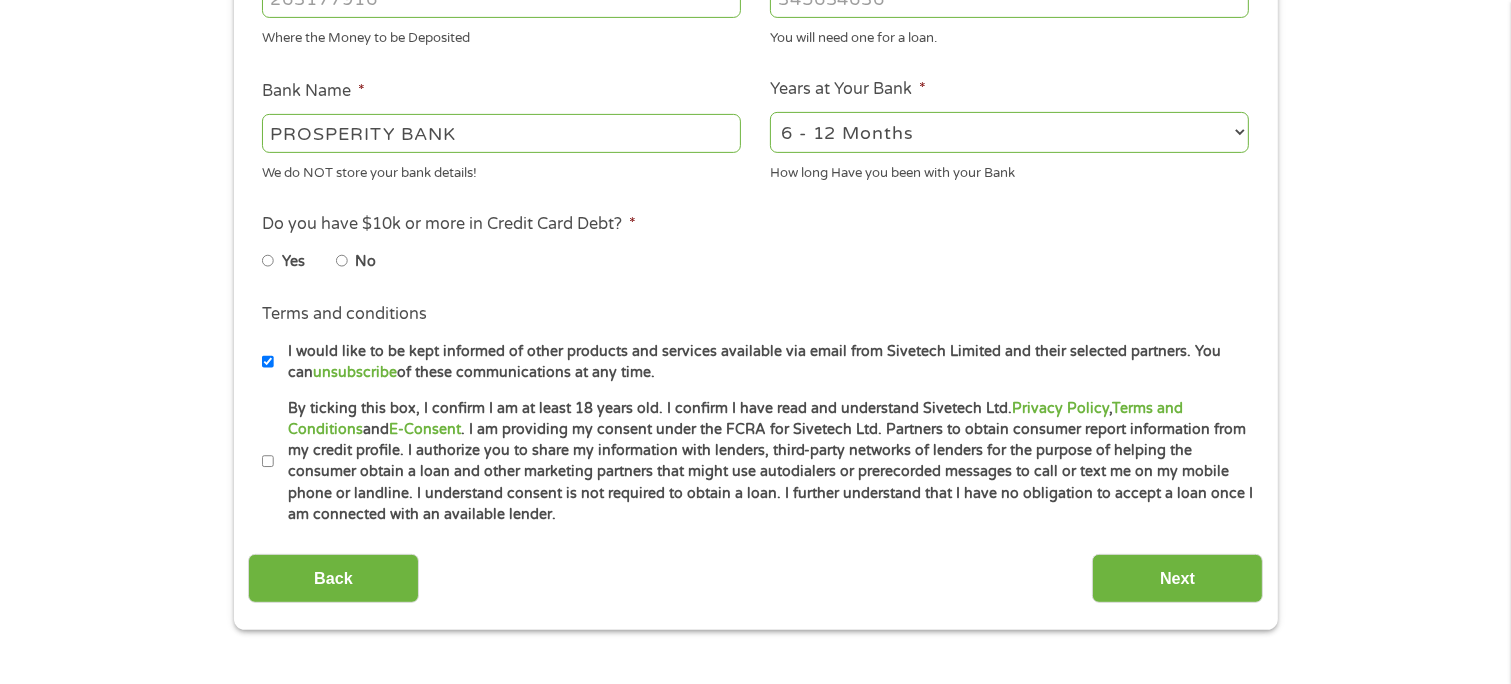 scroll, scrollTop: 700, scrollLeft: 0, axis: vertical 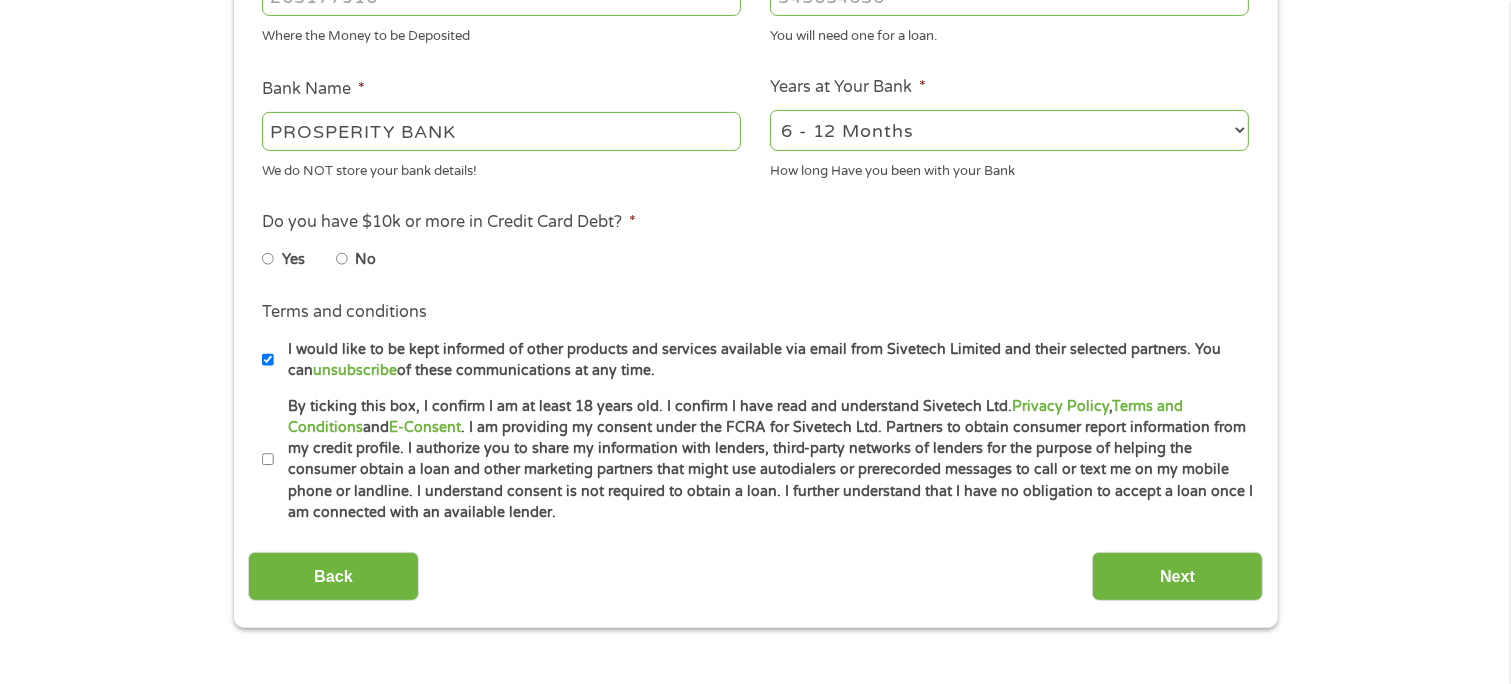 click on "Yes" at bounding box center (299, 259) 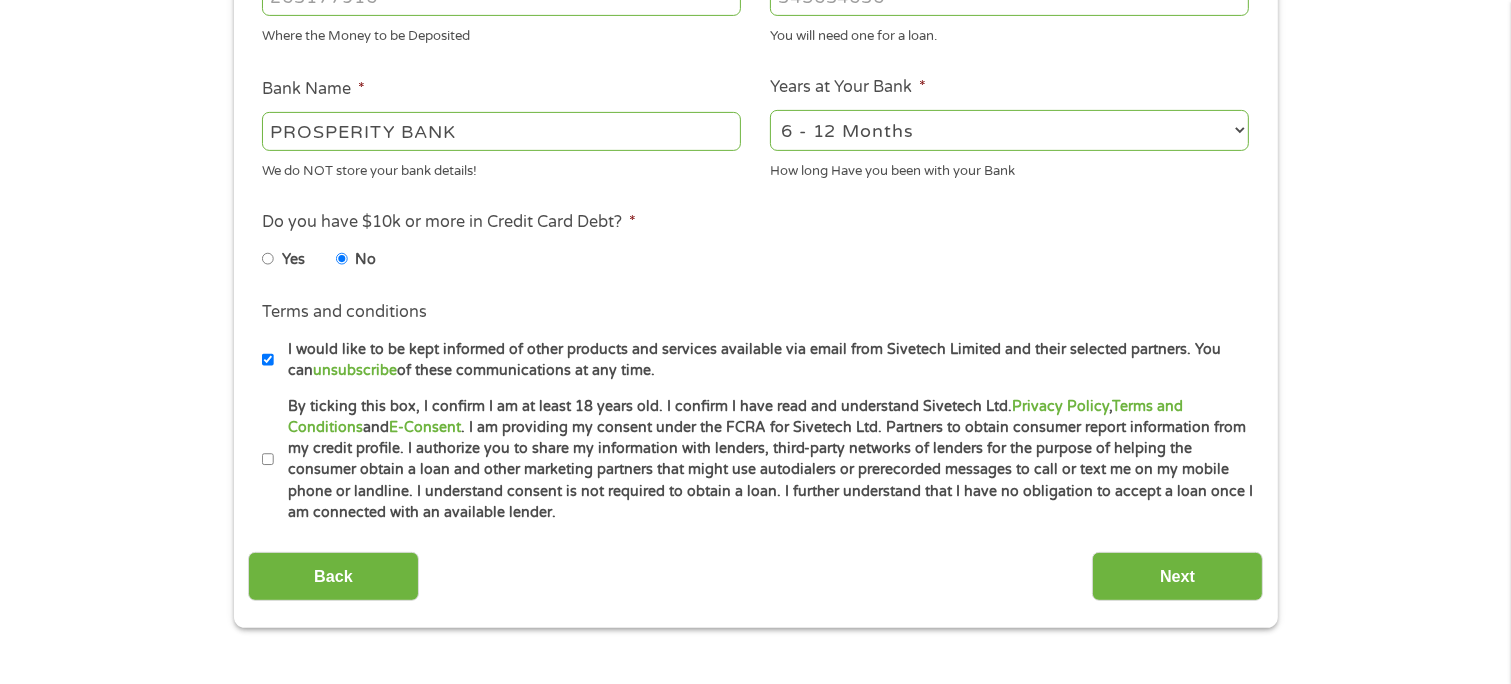 click on "By ticking this box, I confirm I am at least 18 years old. I confirm I have read and understand Sivetech Ltd.  Privacy Policy ,  Terms and Conditions  and  E-Consent . I am providing my consent under the FCRA for Sivetech Ltd. Partners to obtain consumer report information from my credit profile. I authorize you to share my information with lenders, third-party networks of lenders for the purpose of helping the consumer obtain a loan and other marketing partners that might use autodialers or prerecorded messages to call or text me on my mobile phone or landline. I understand consent is not required to obtain a loan. I further understand that I have no obligation to accept a loan once I am connected with an available lender." at bounding box center (268, 460) 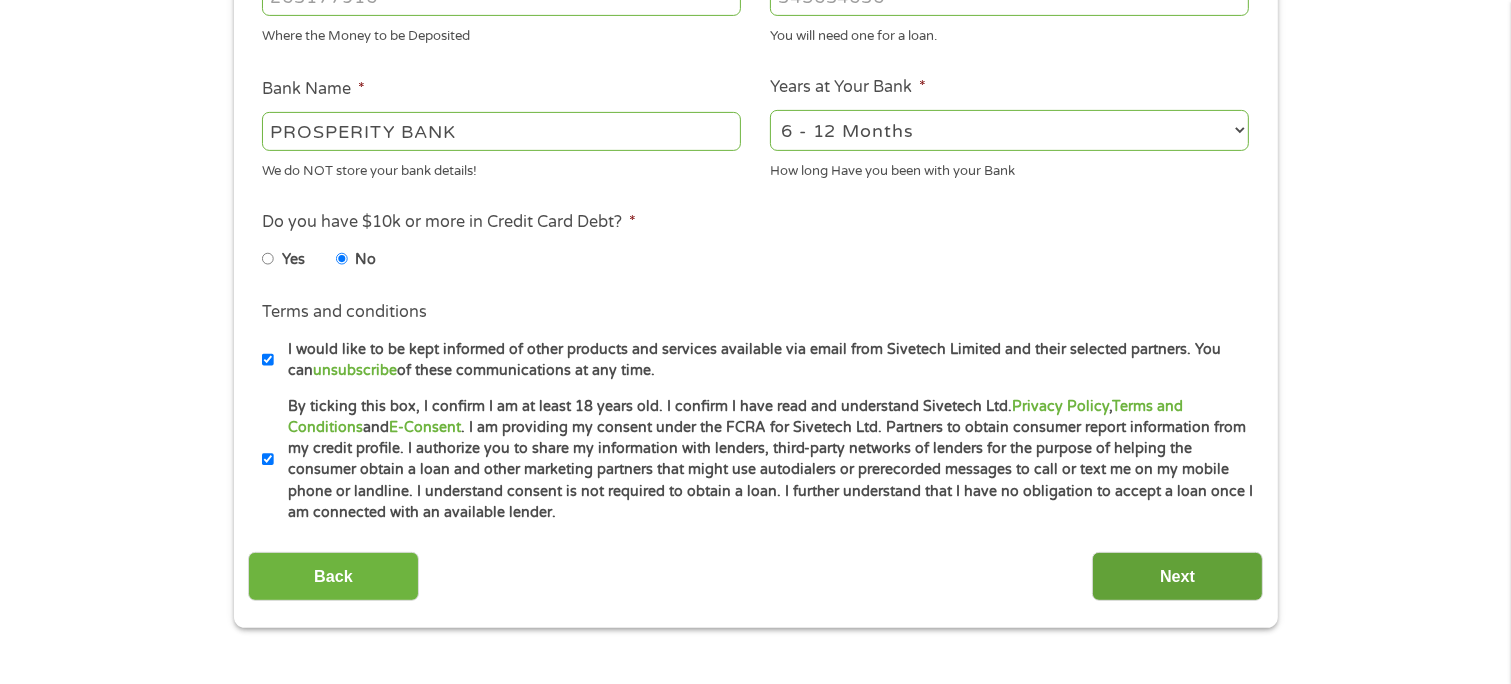 drag, startPoint x: 1211, startPoint y: 571, endPoint x: 1189, endPoint y: 560, distance: 24.596748 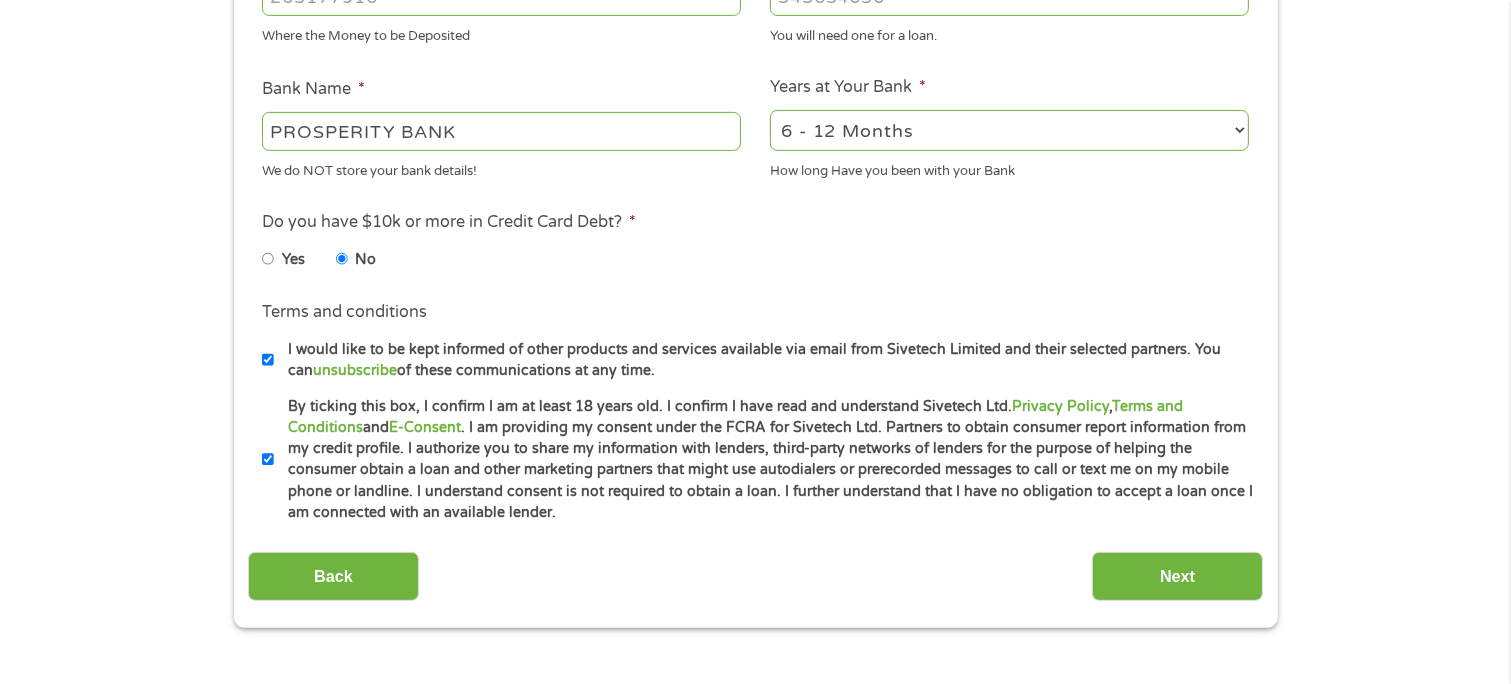 scroll, scrollTop: 8, scrollLeft: 8, axis: both 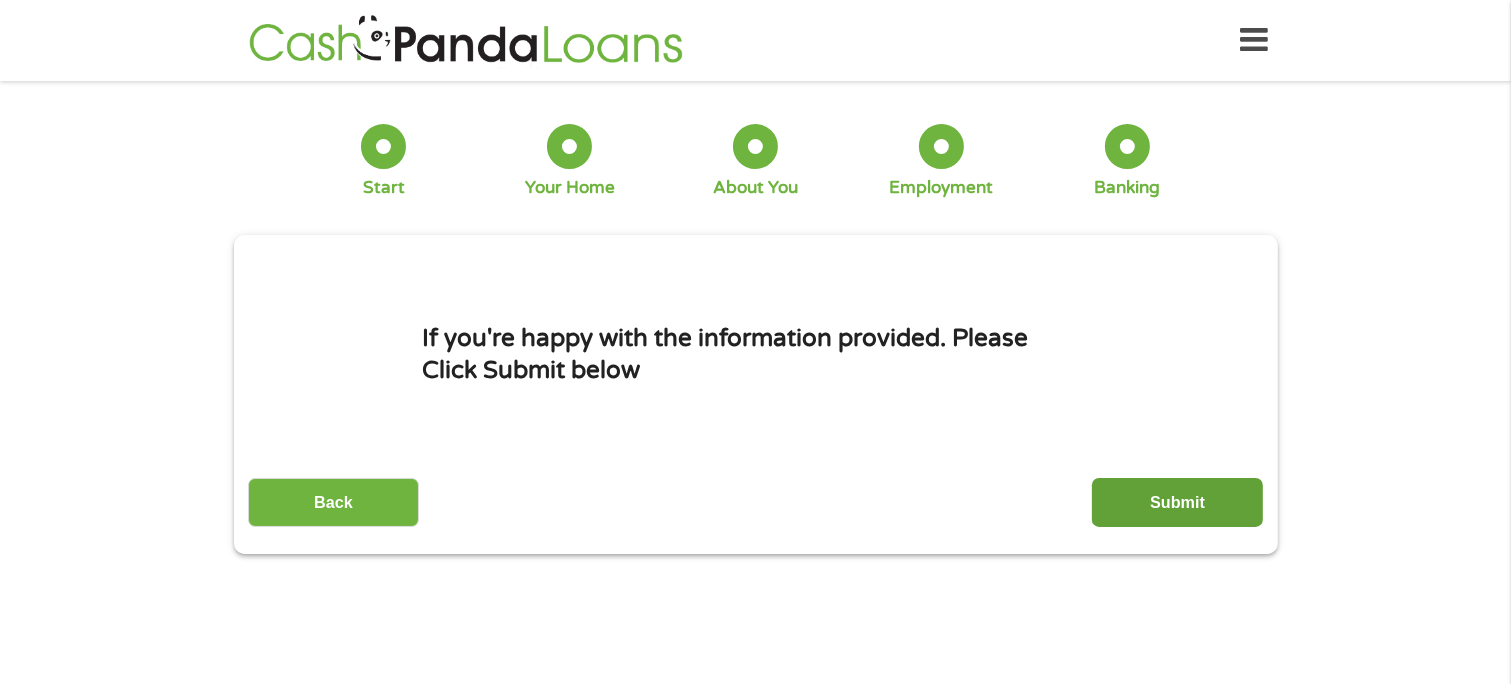 click on "Submit" at bounding box center (1177, 502) 